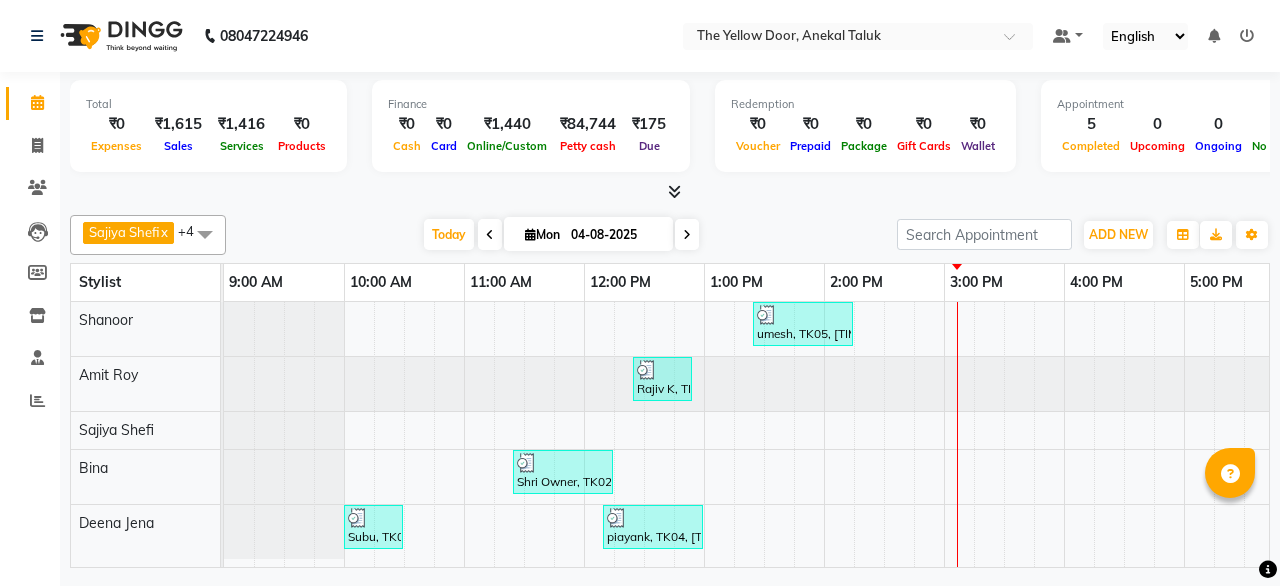 scroll, scrollTop: 0, scrollLeft: 0, axis: both 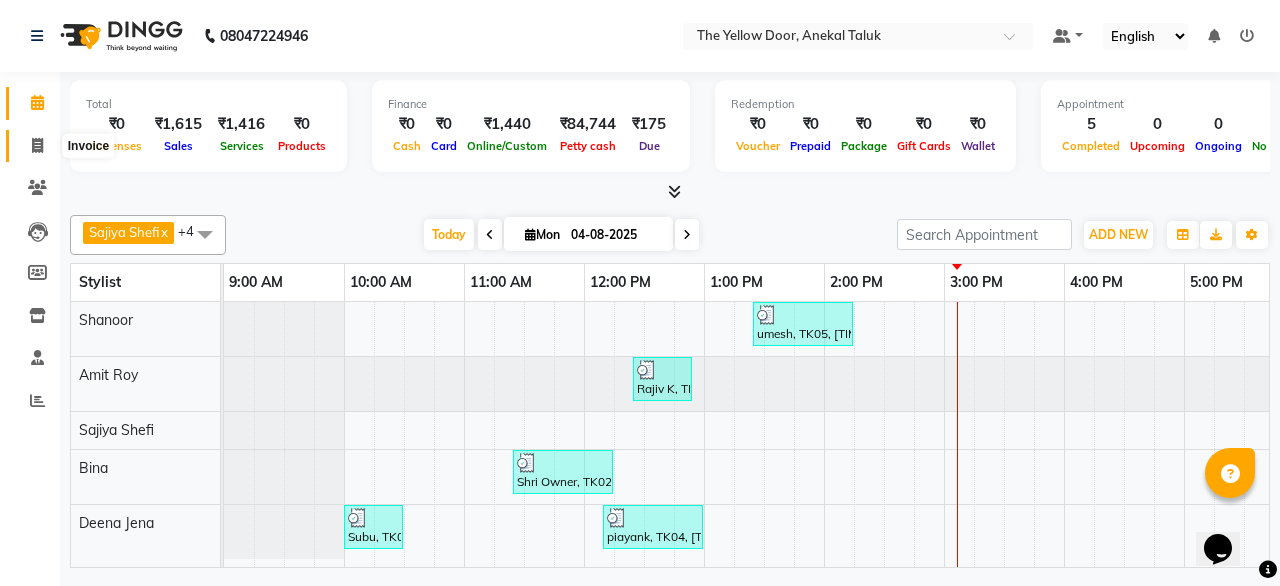 click 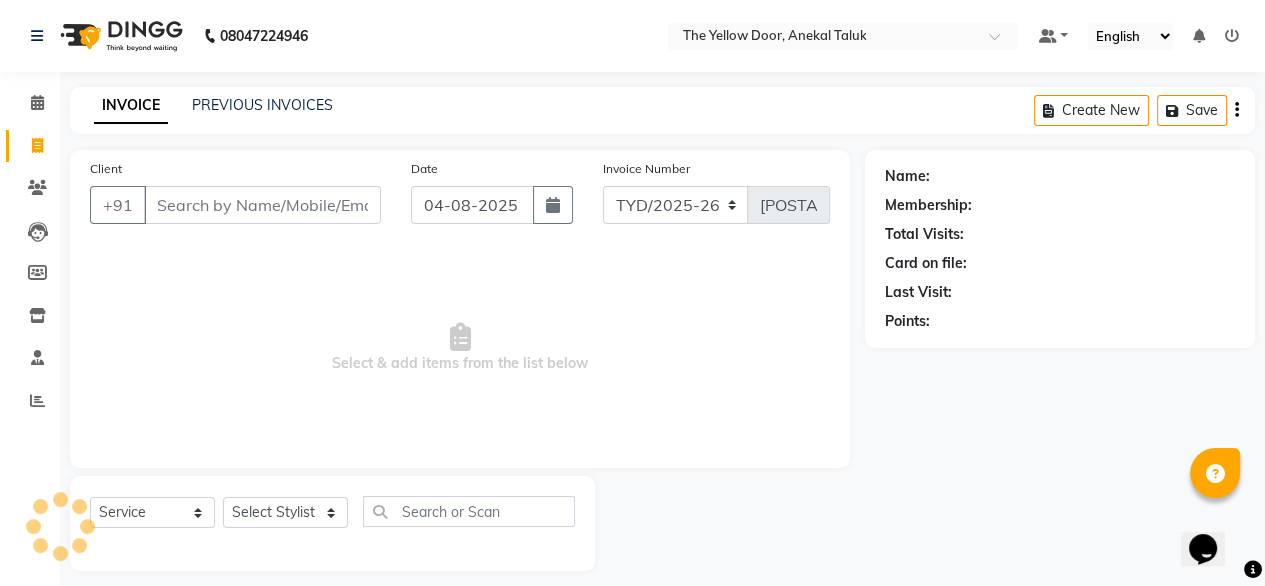 click 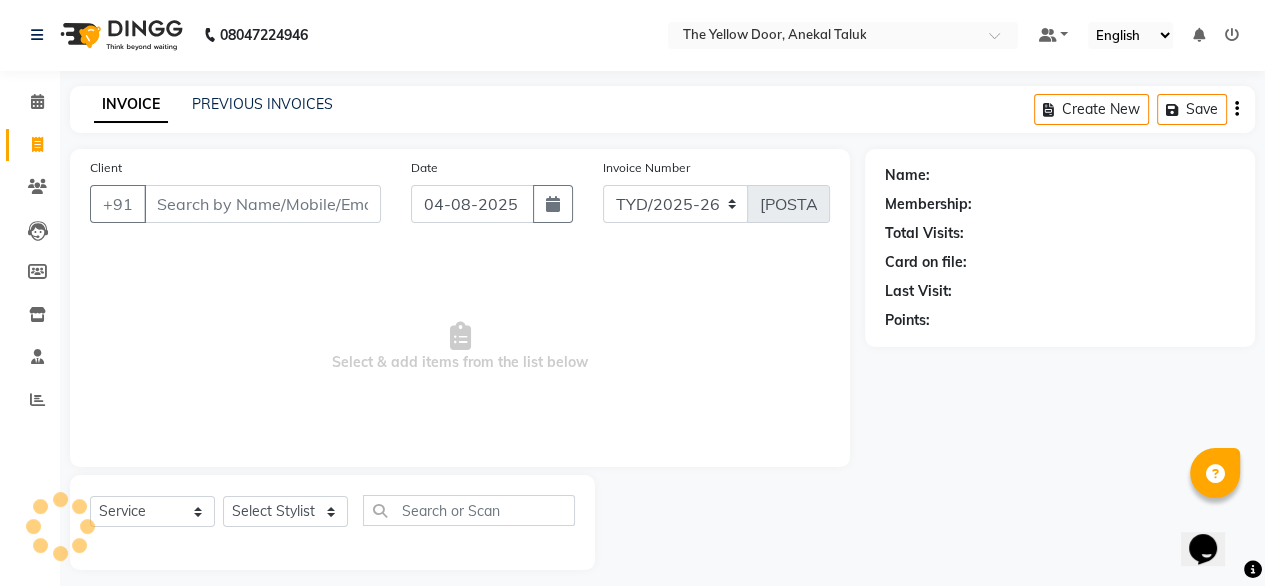 select on "service" 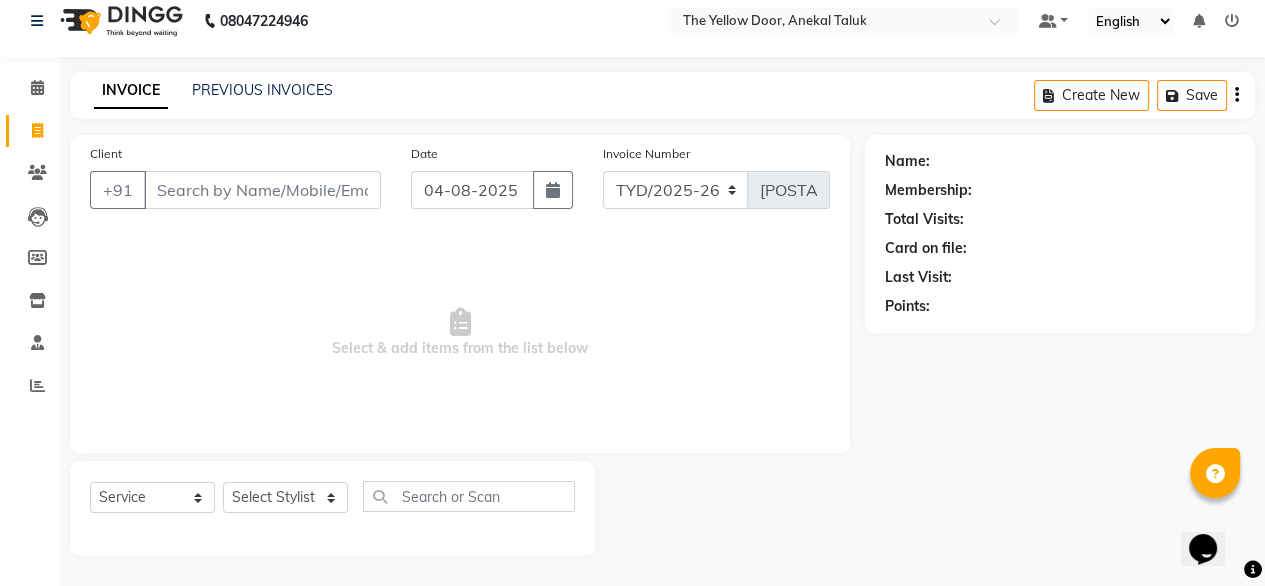 click on "Client" at bounding box center [262, 190] 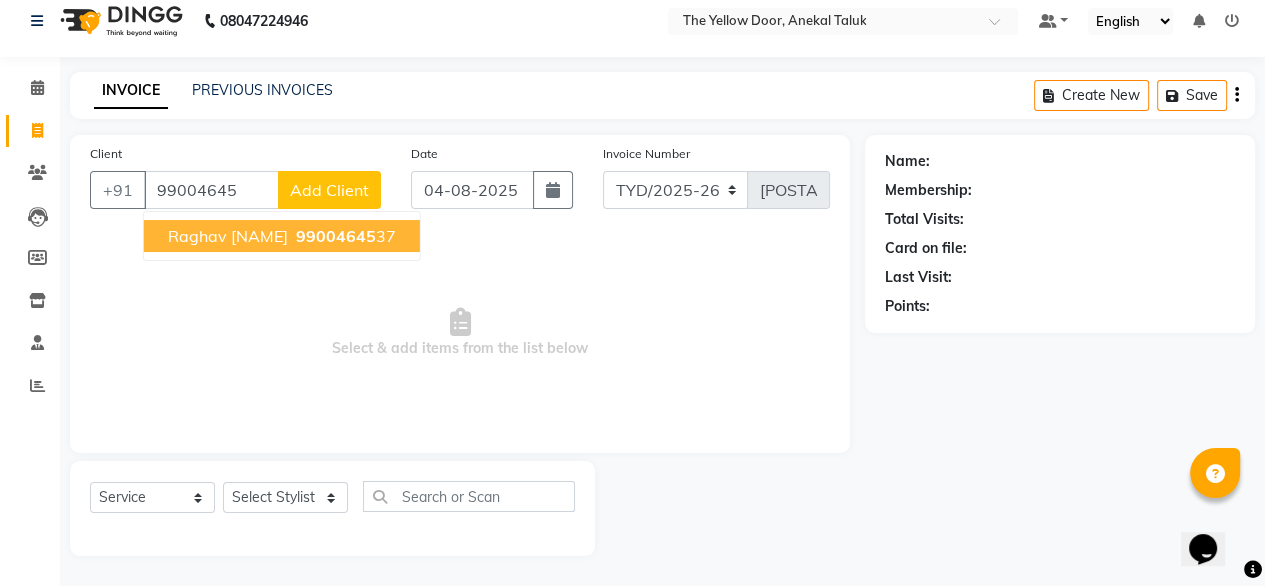 click on "Raghav [NAME]" at bounding box center [228, 236] 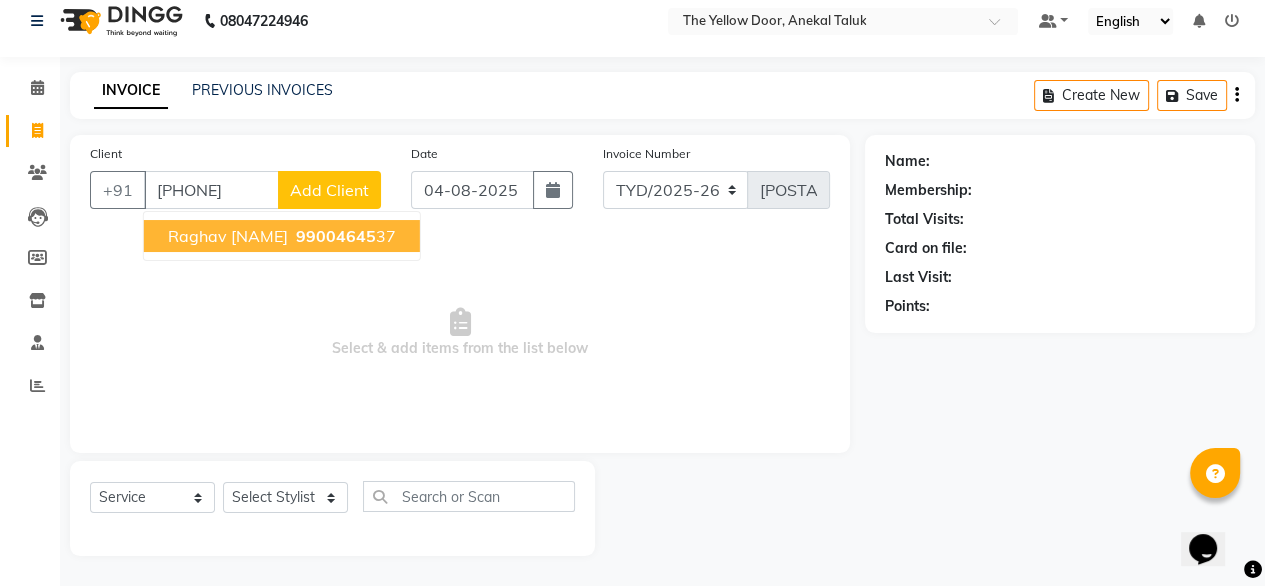 type on "[PHONE]" 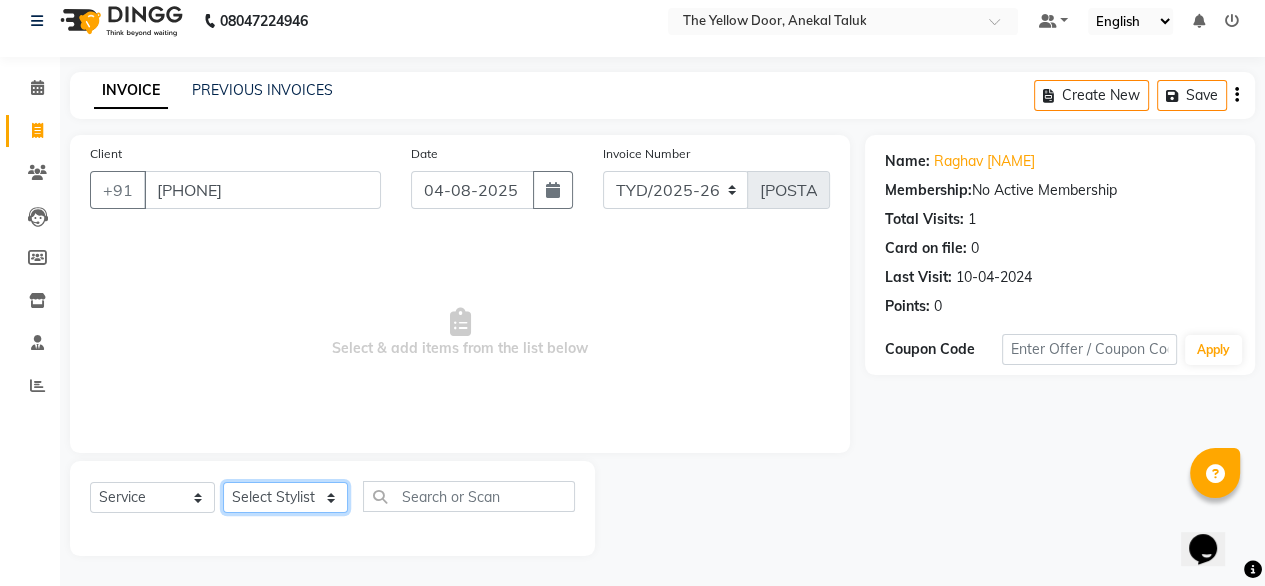 click on "Select Stylist Amit Roy Bina Deena Jena Housekeeping Manager Sajiya Shefi Shanoor Shri" 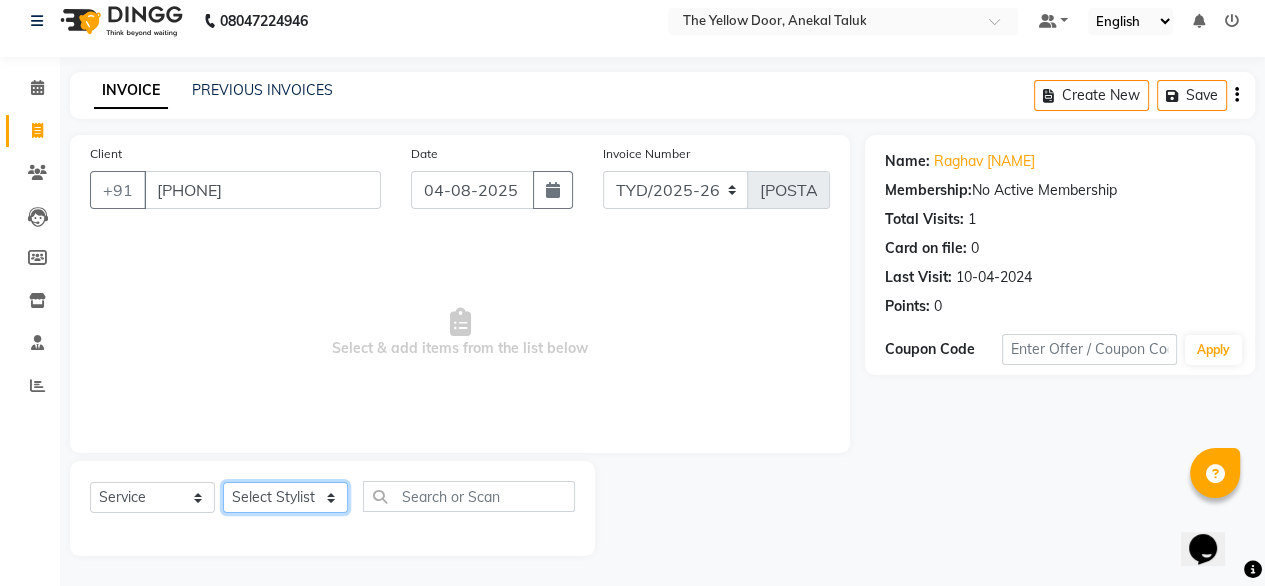 select on "41281" 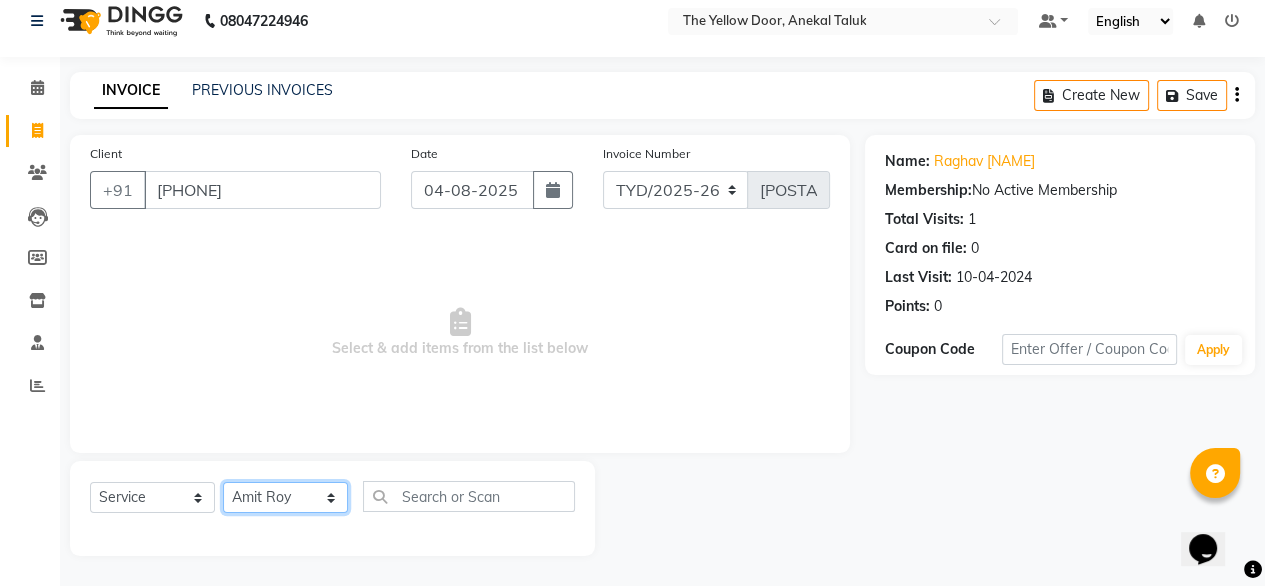 click on "Select Stylist Amit Roy Bina Deena Jena Housekeeping Manager Sajiya Shefi Shanoor Shri" 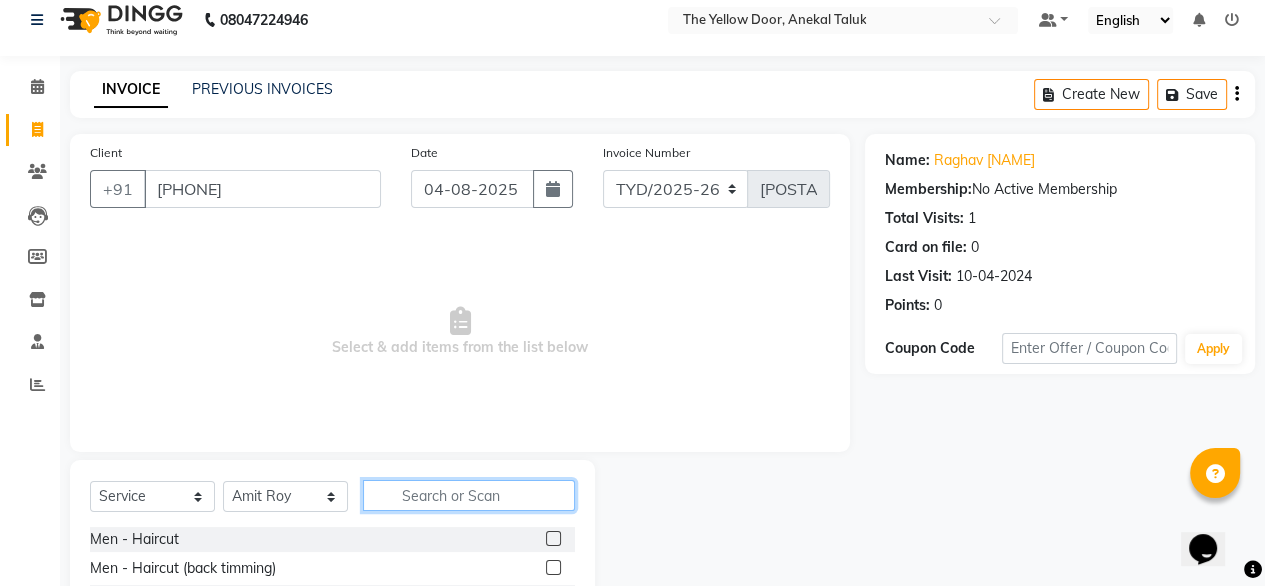 click 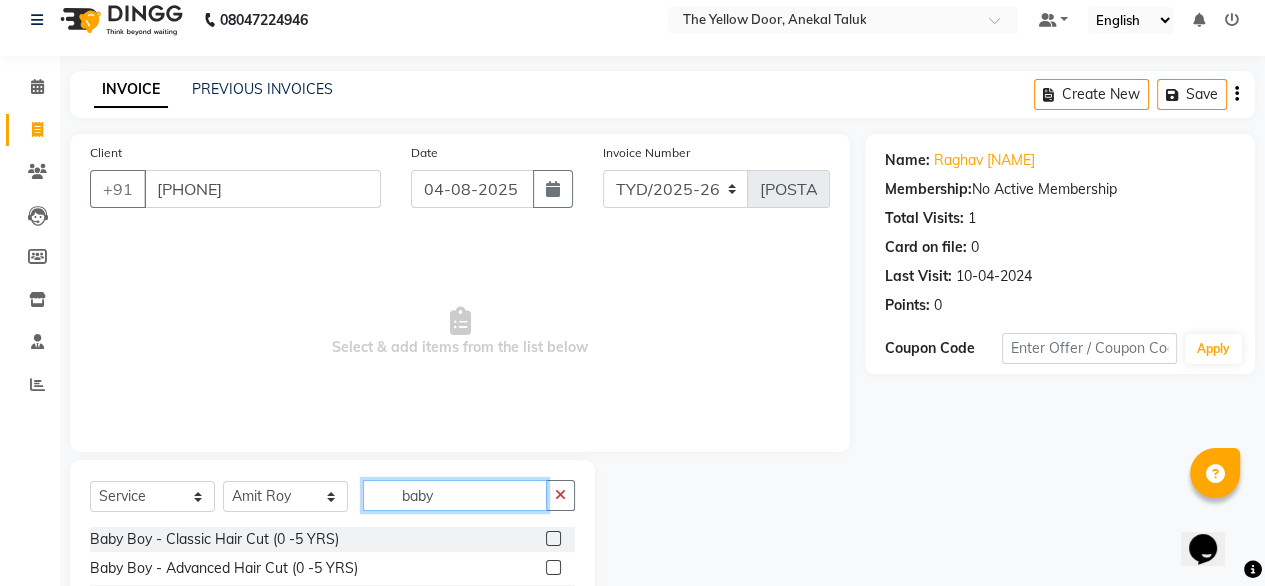 type on "baby" 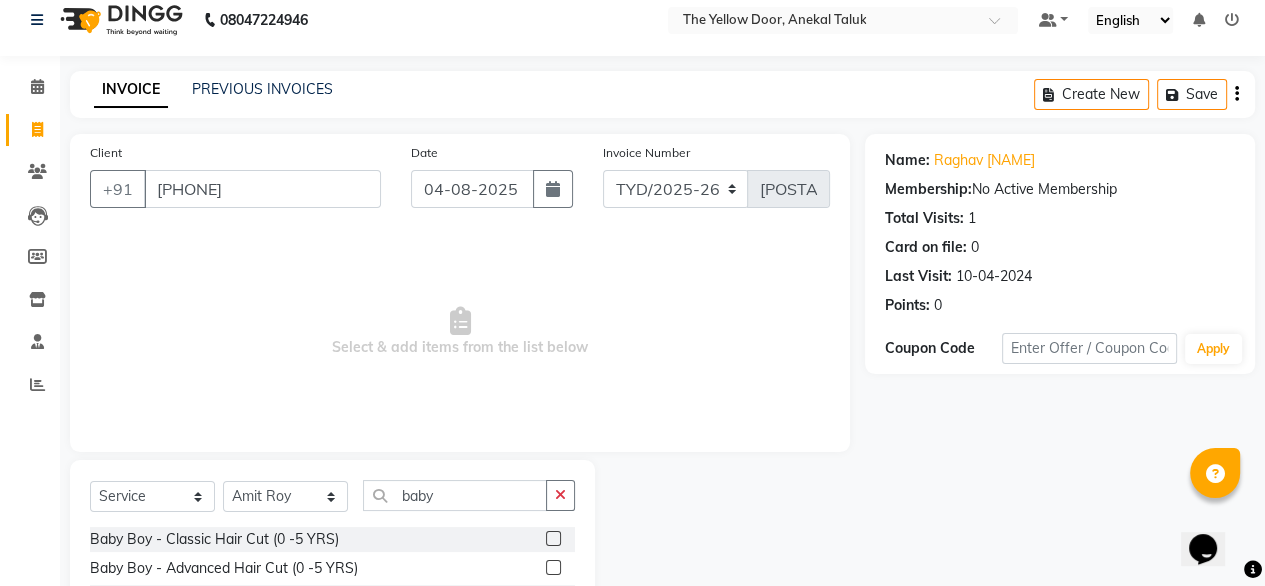 click 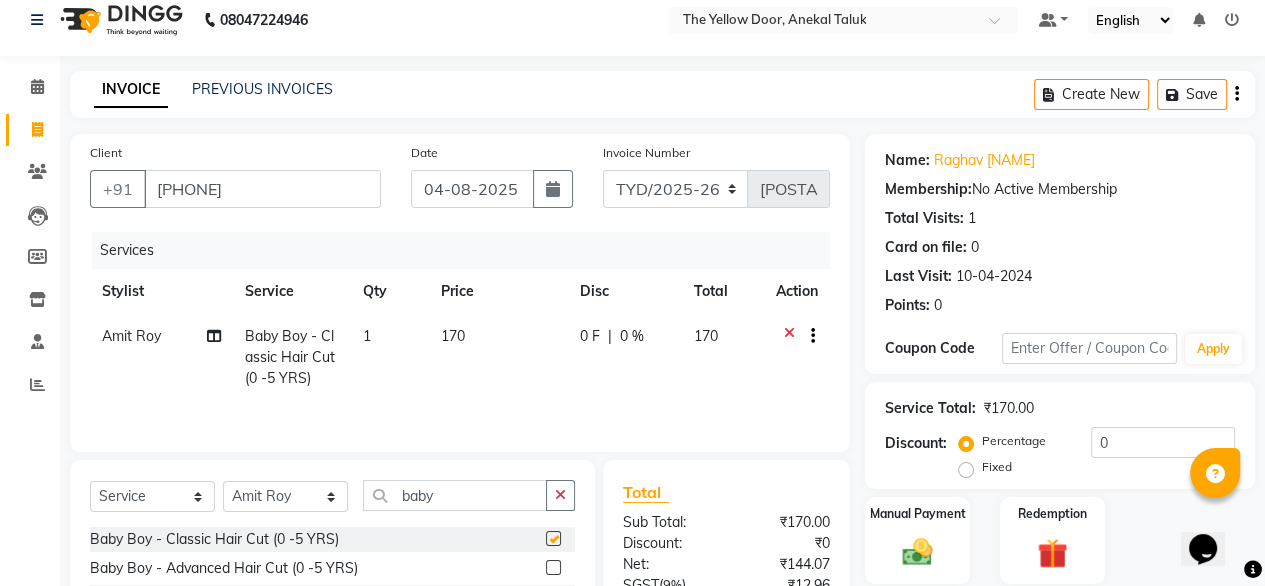 checkbox on "false" 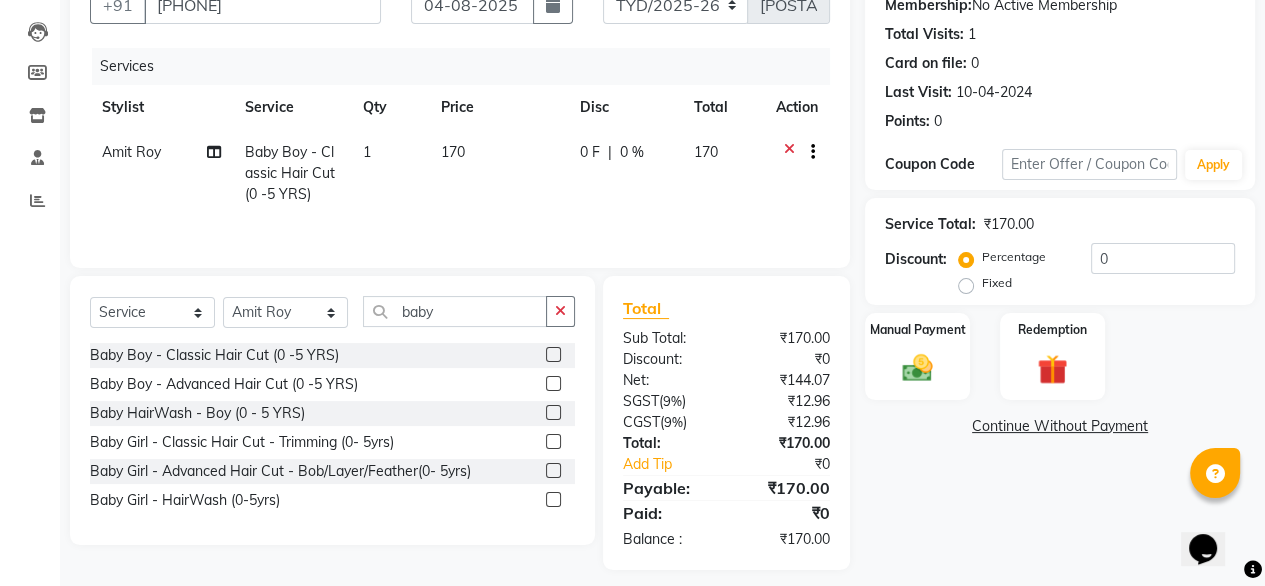 scroll, scrollTop: 215, scrollLeft: 0, axis: vertical 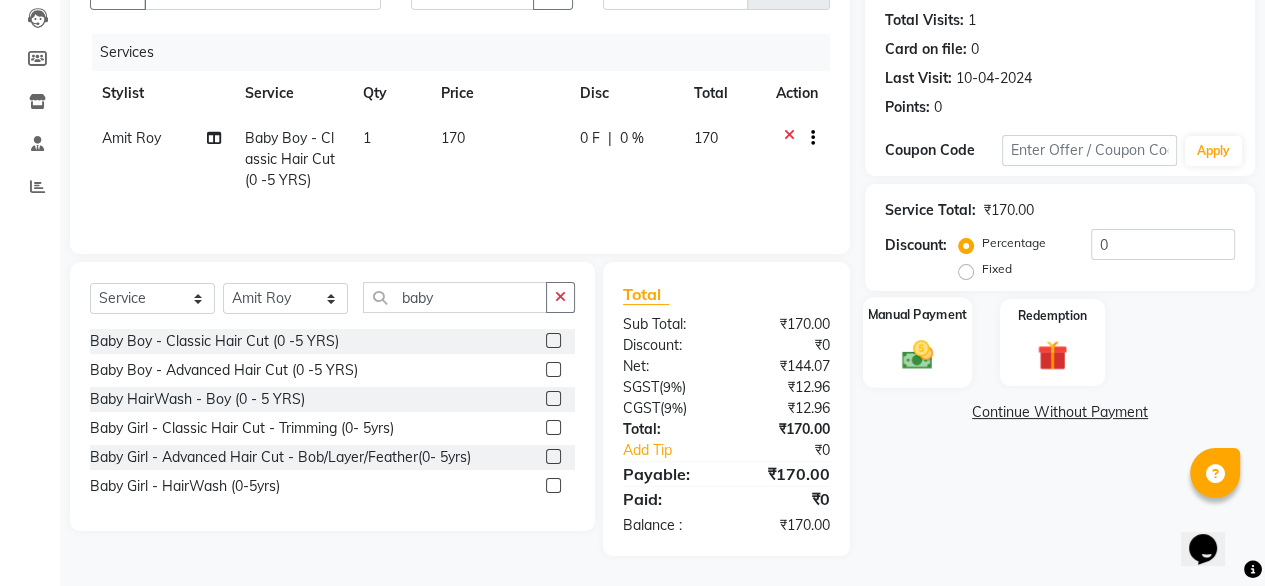 click on "Manual Payment" 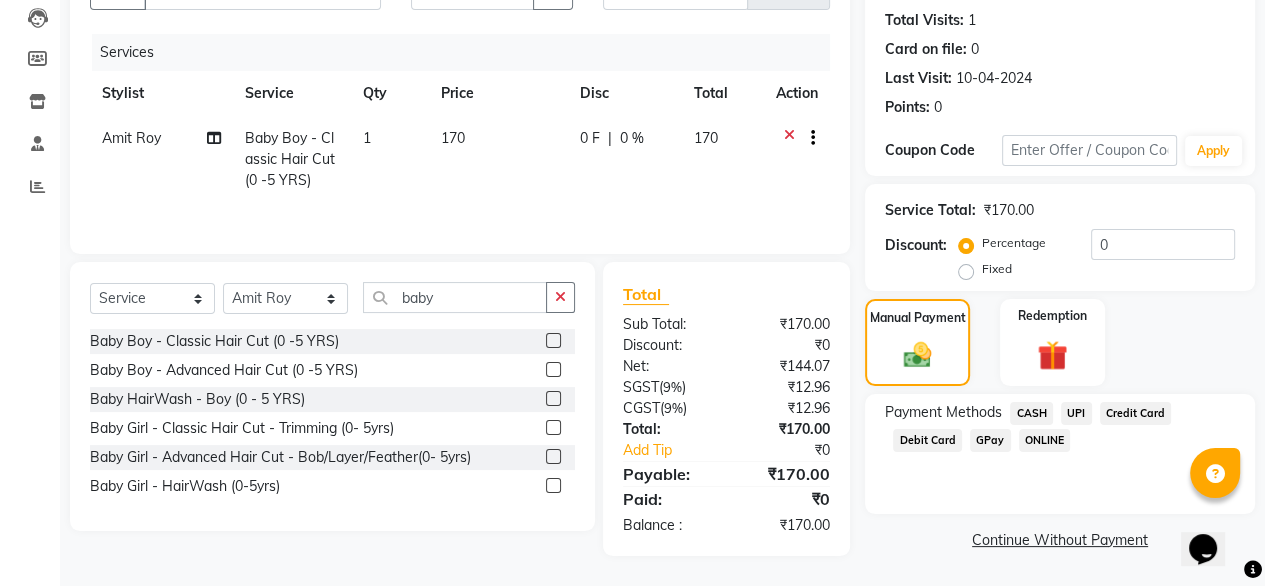 click on "UPI" 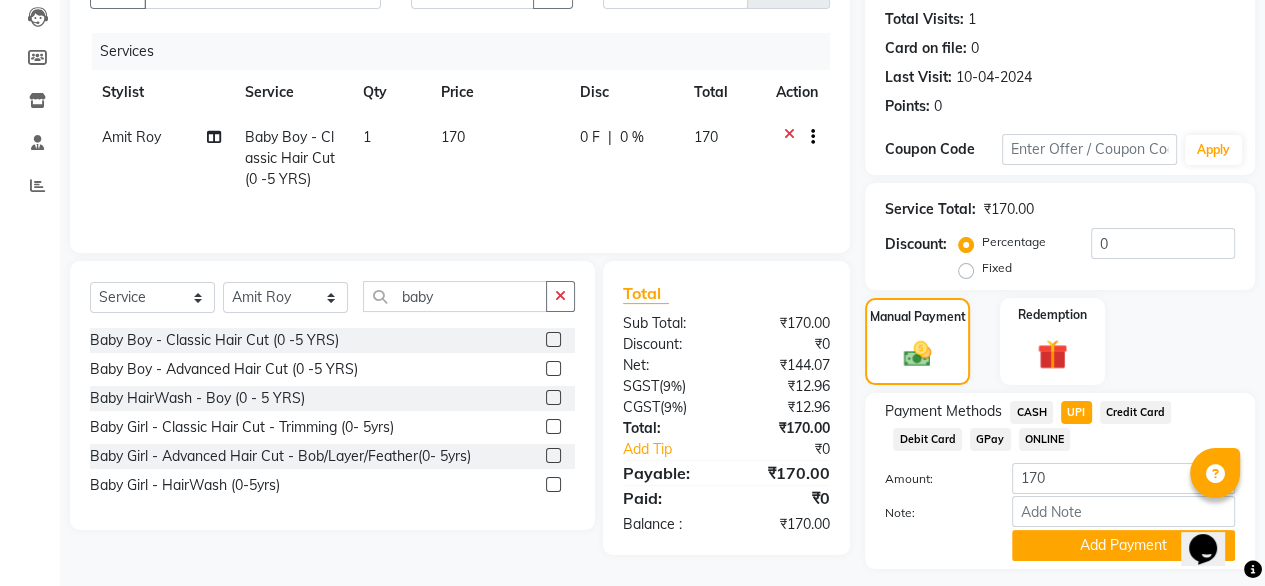 scroll, scrollTop: 272, scrollLeft: 0, axis: vertical 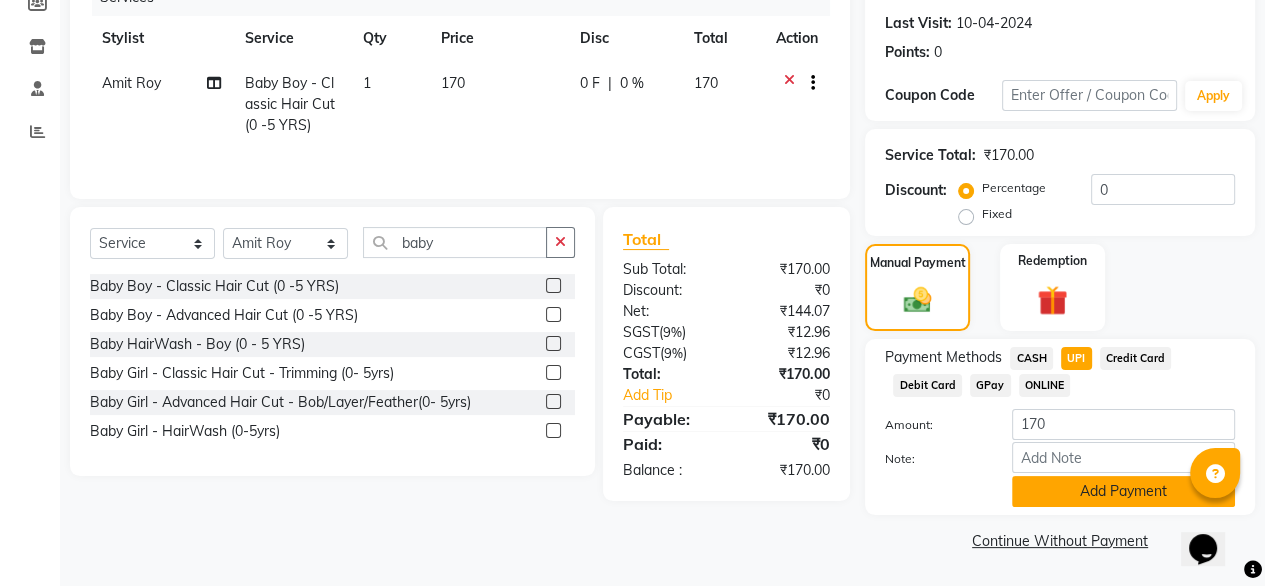 click on "Add Payment" 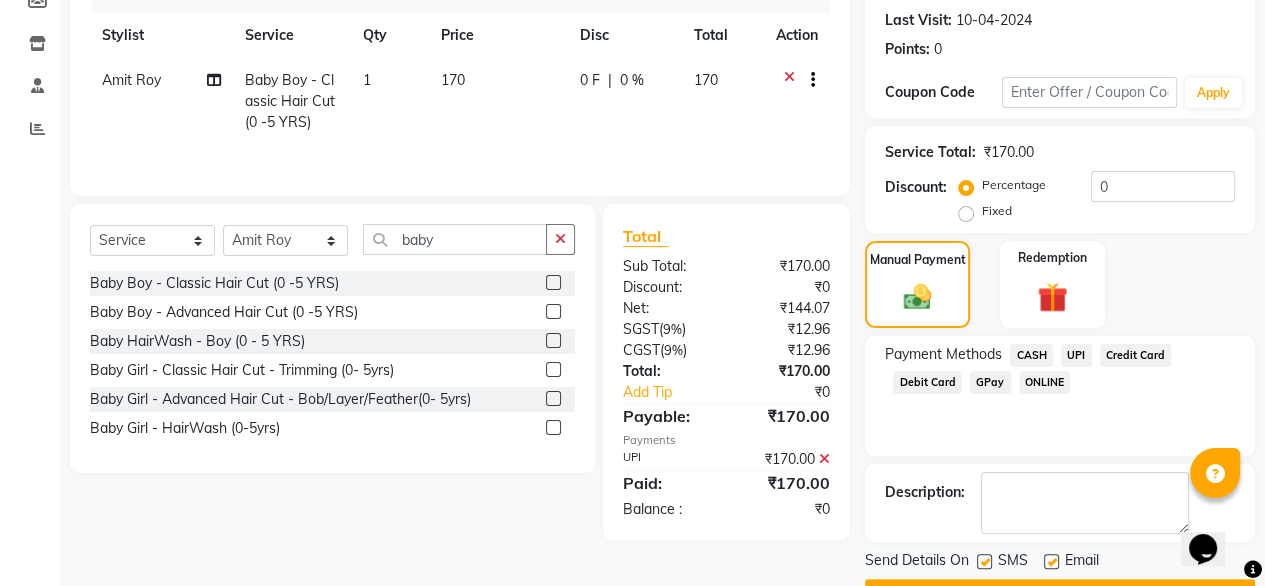 scroll, scrollTop: 325, scrollLeft: 0, axis: vertical 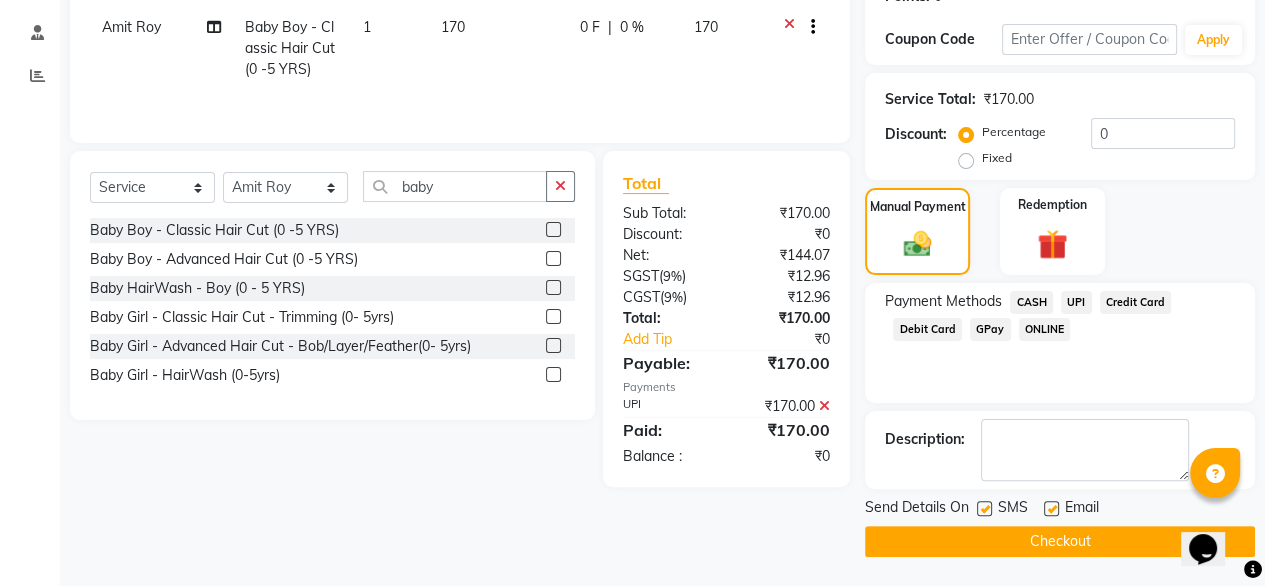 click 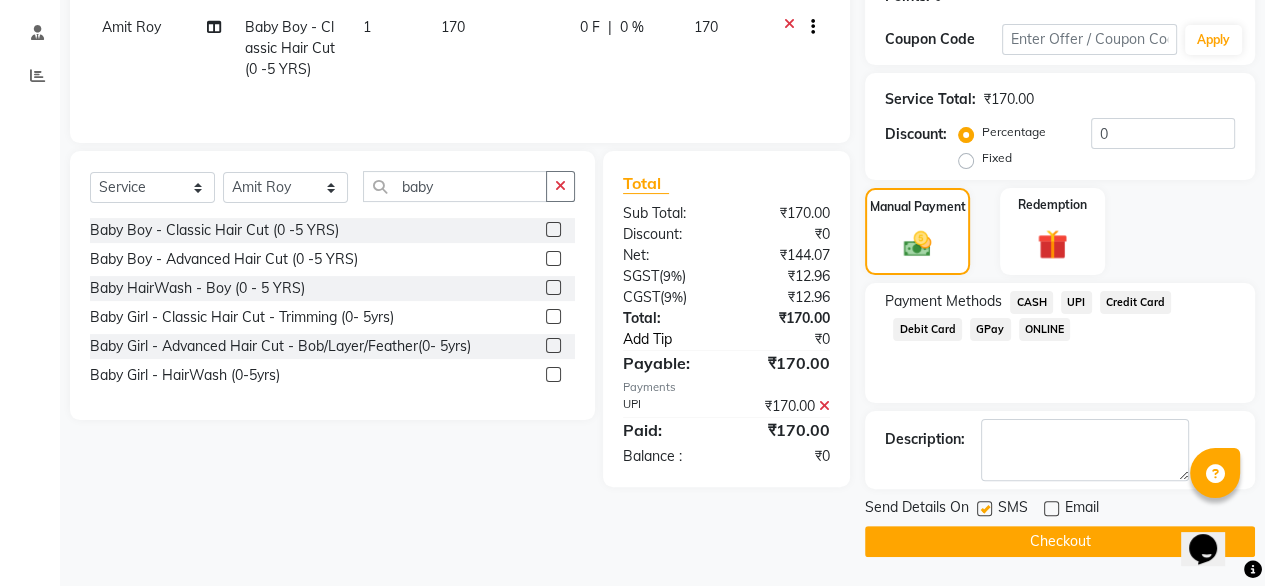 click on "Add Tip" 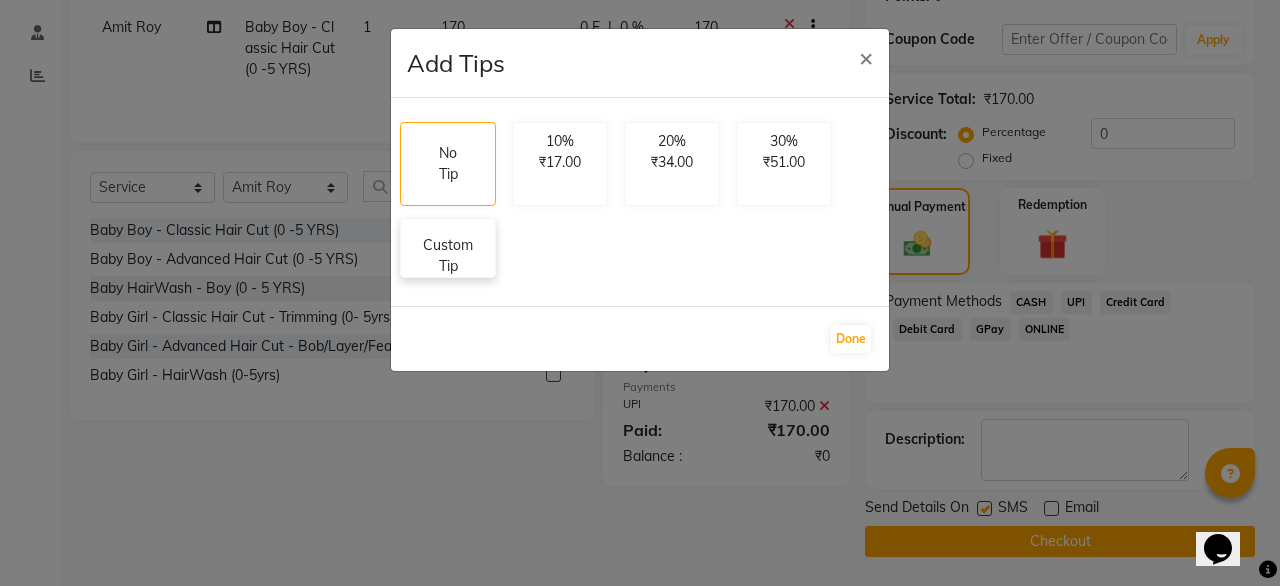 click on "Custom Tip" 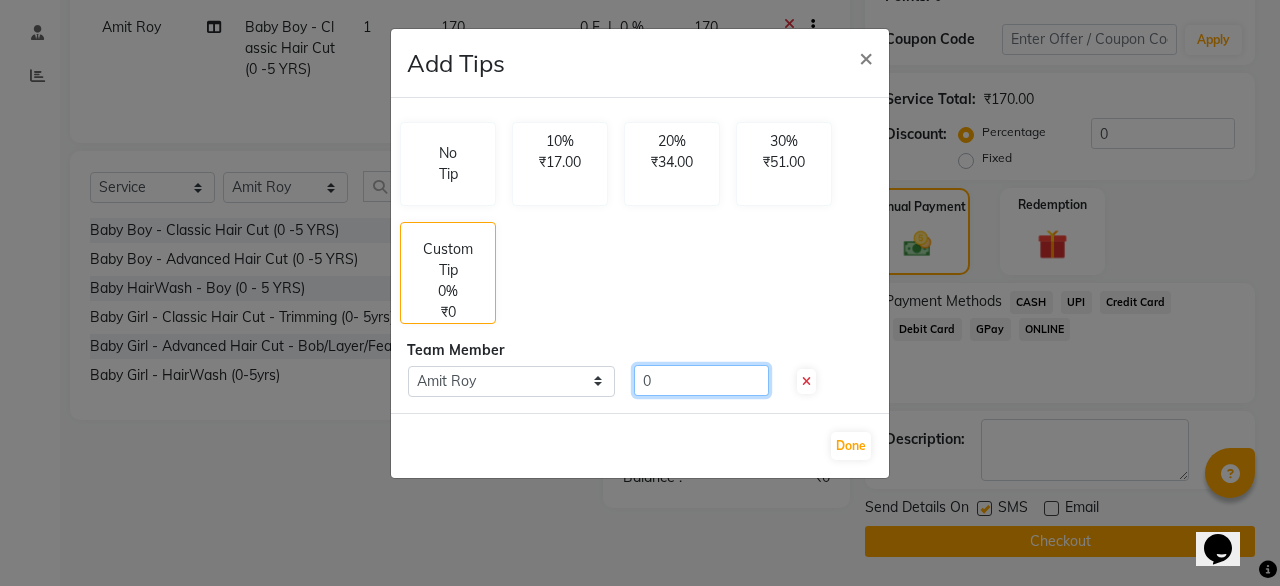 click on "0" 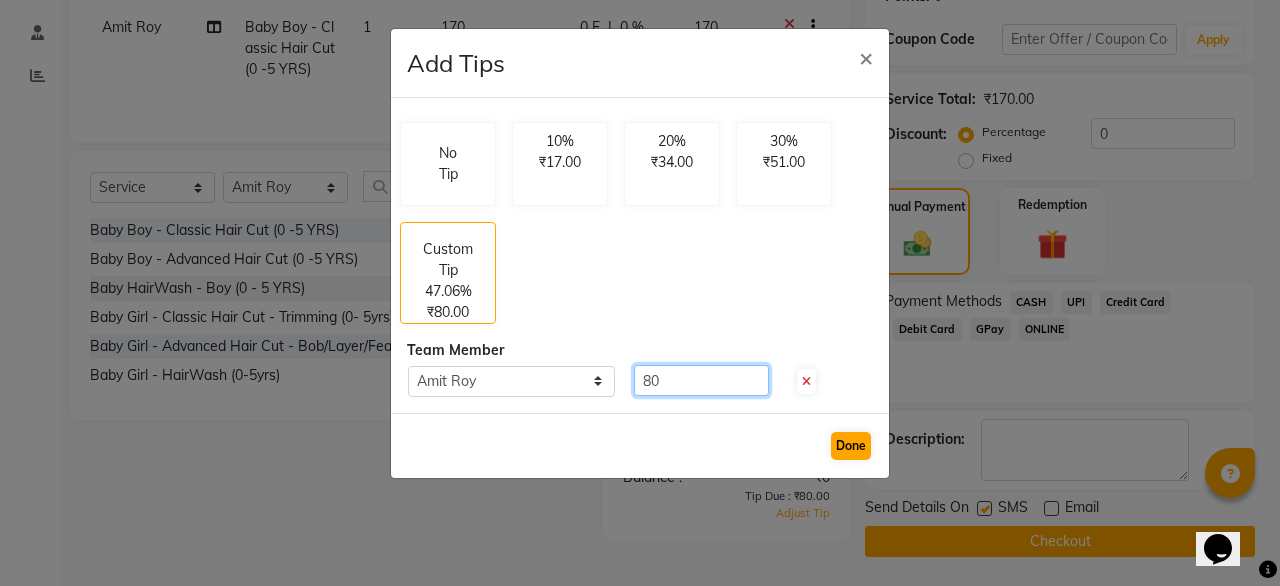 type on "80" 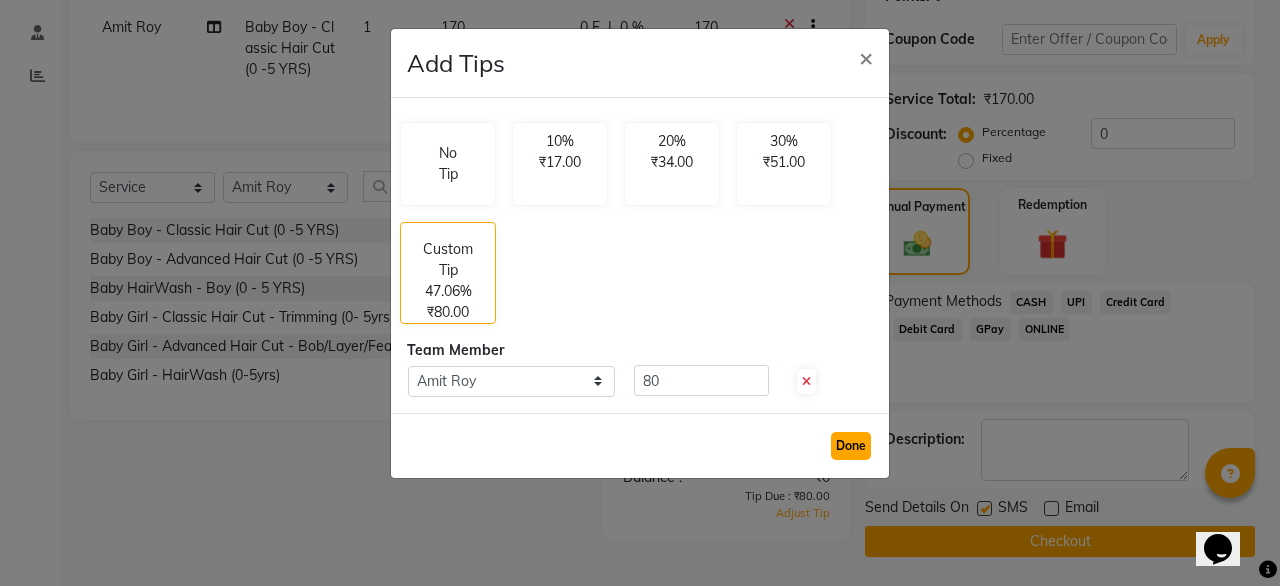 click on "Done" 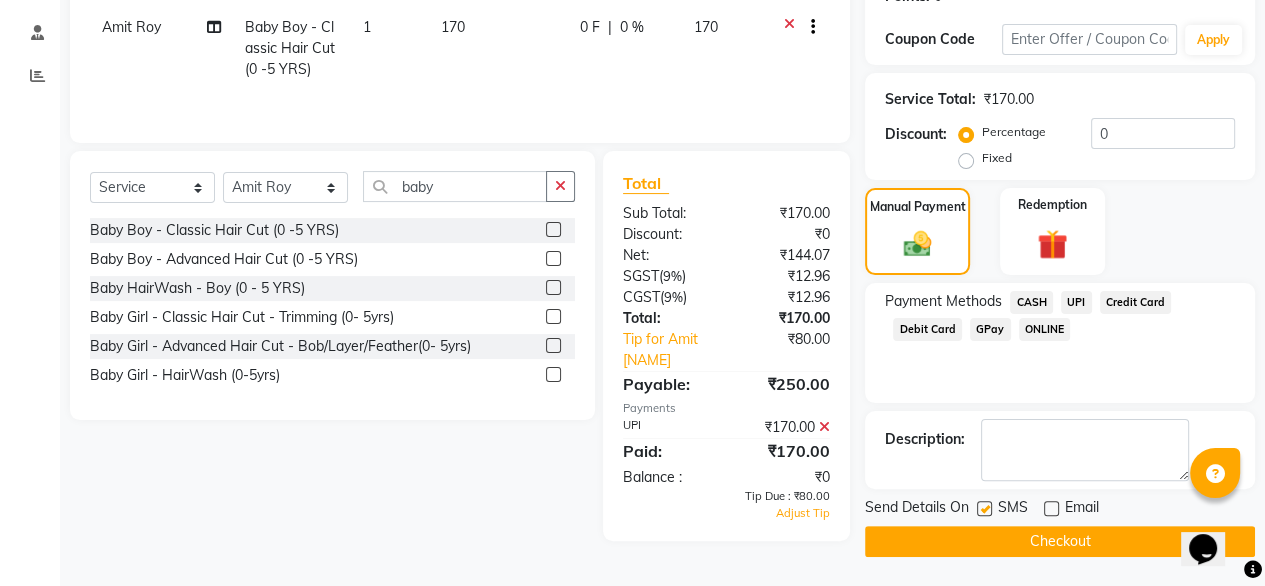 click 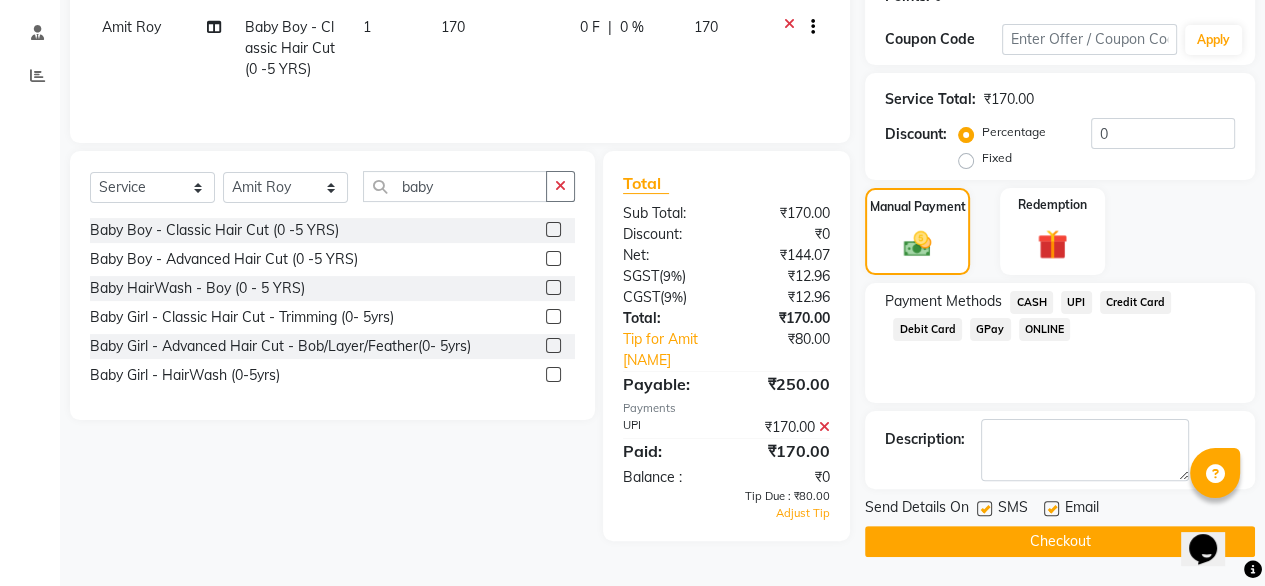 click 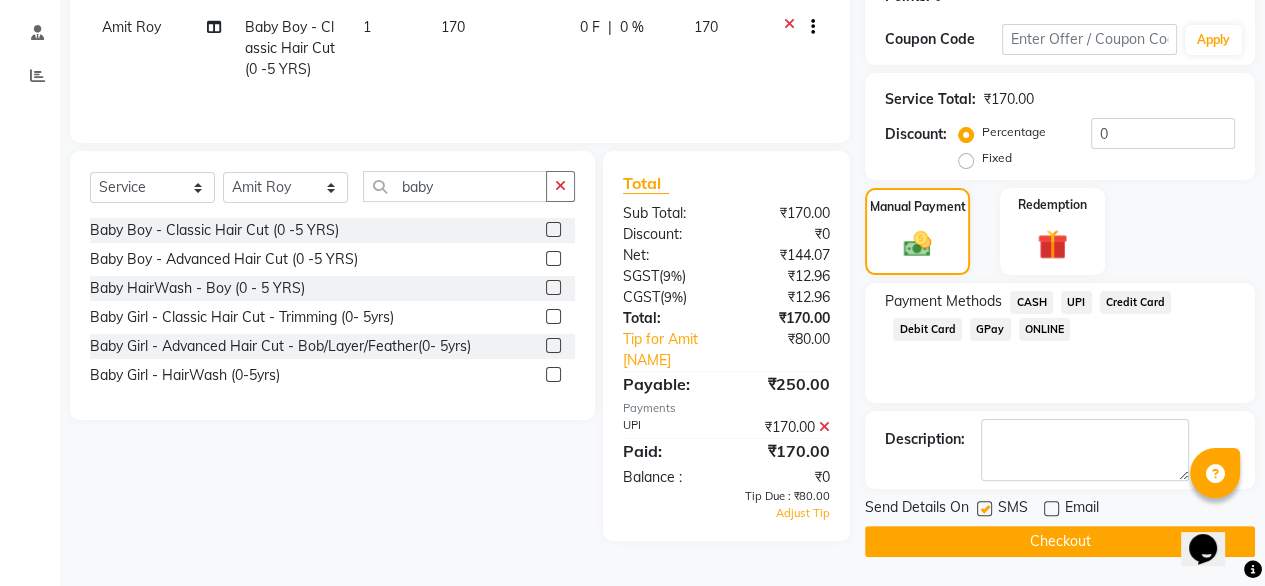 click 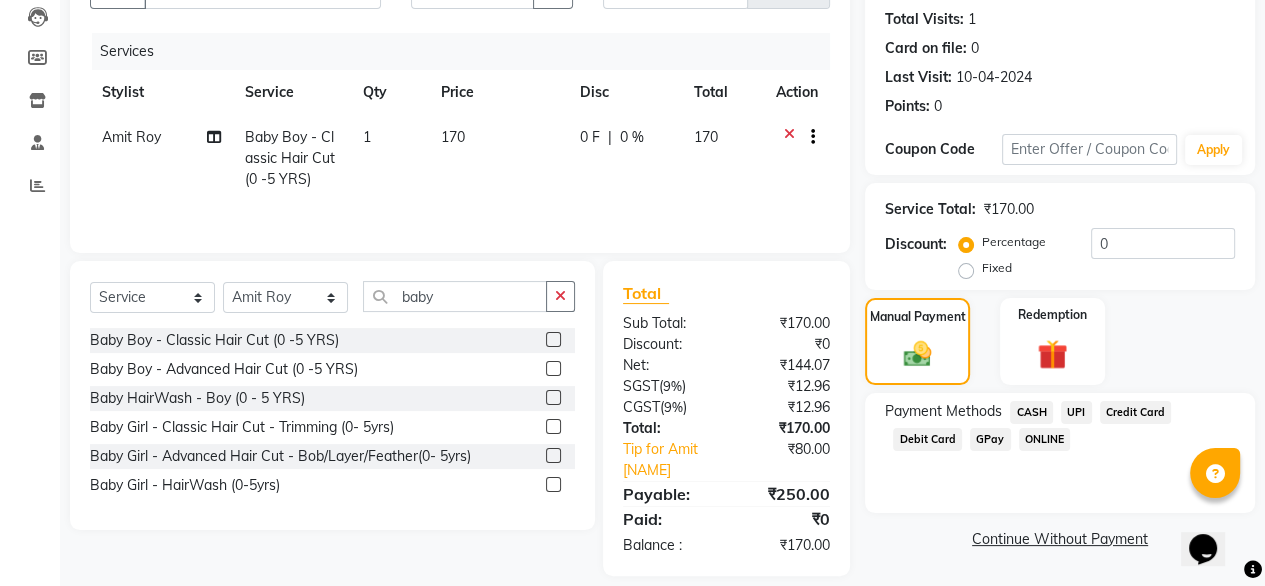click on "UPI" 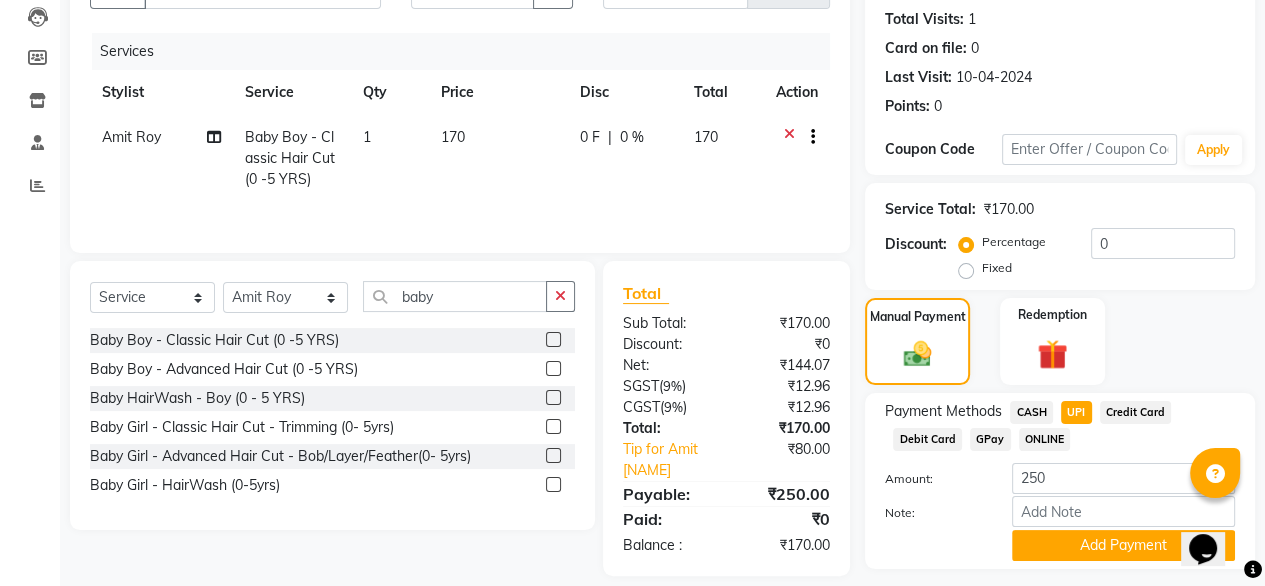 scroll, scrollTop: 272, scrollLeft: 0, axis: vertical 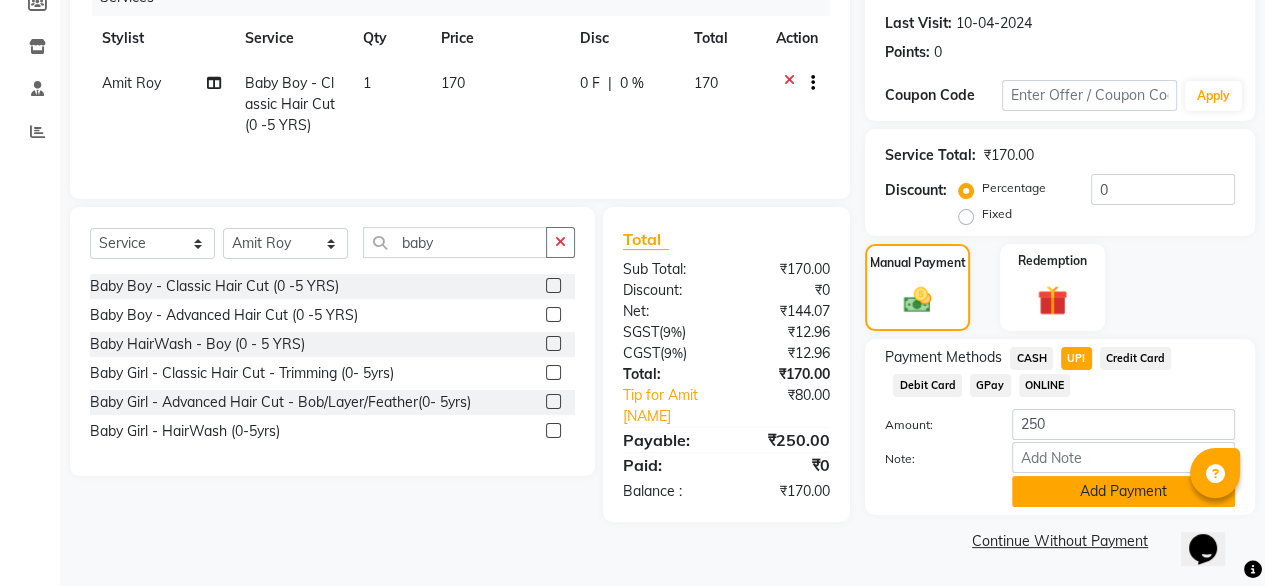click on "Add Payment" 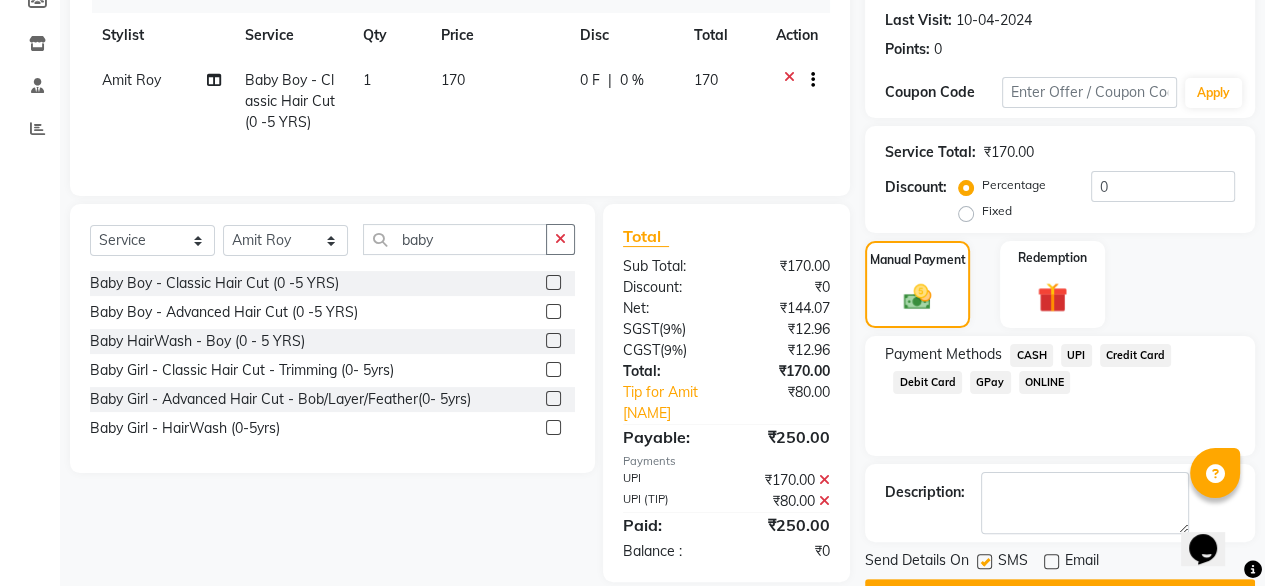 scroll, scrollTop: 325, scrollLeft: 0, axis: vertical 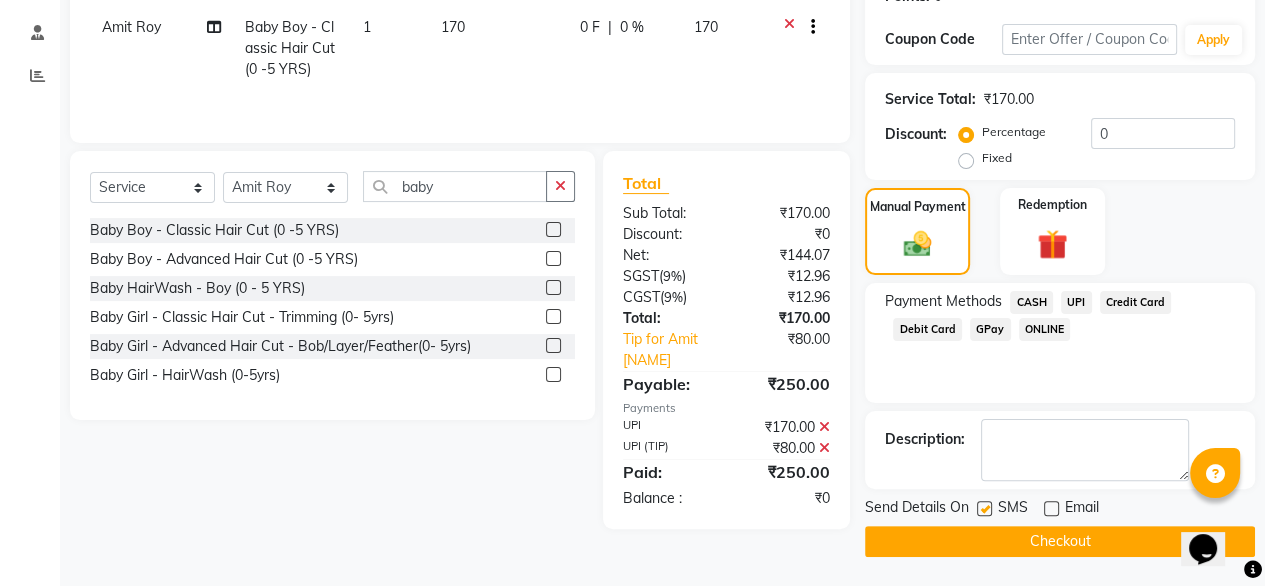 click on "Checkout" 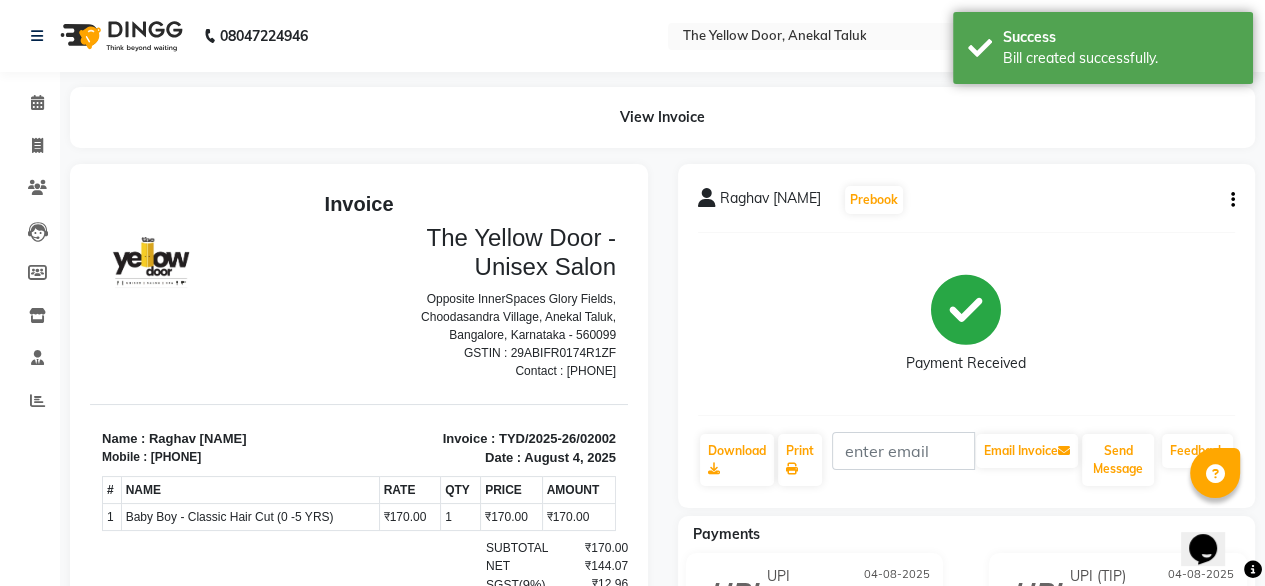 scroll, scrollTop: 0, scrollLeft: 0, axis: both 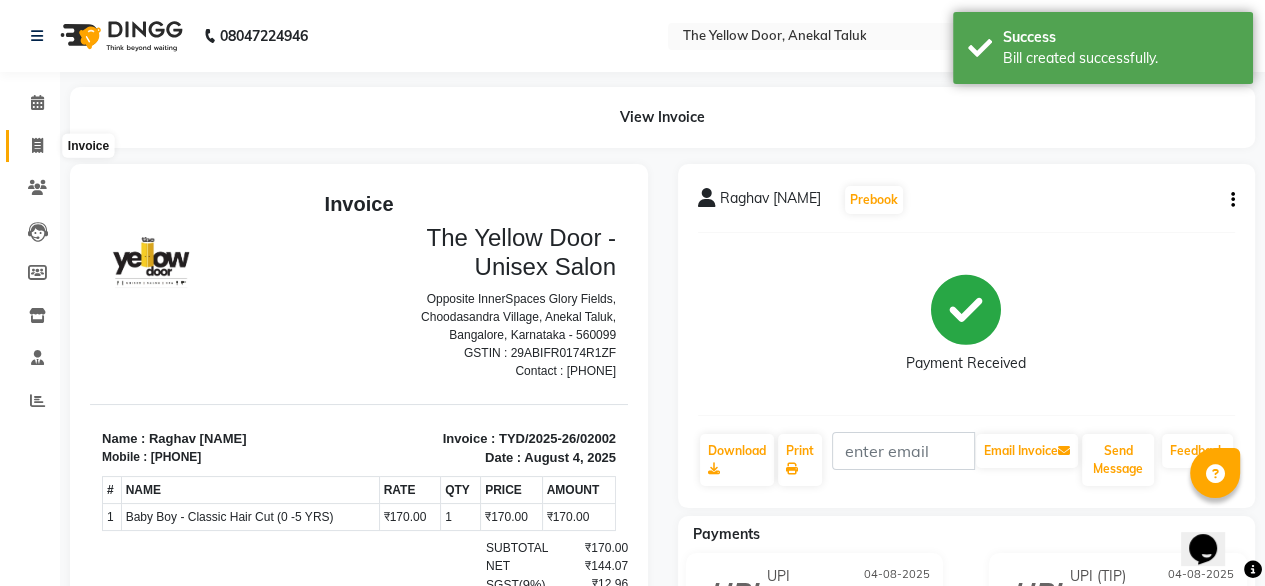 click 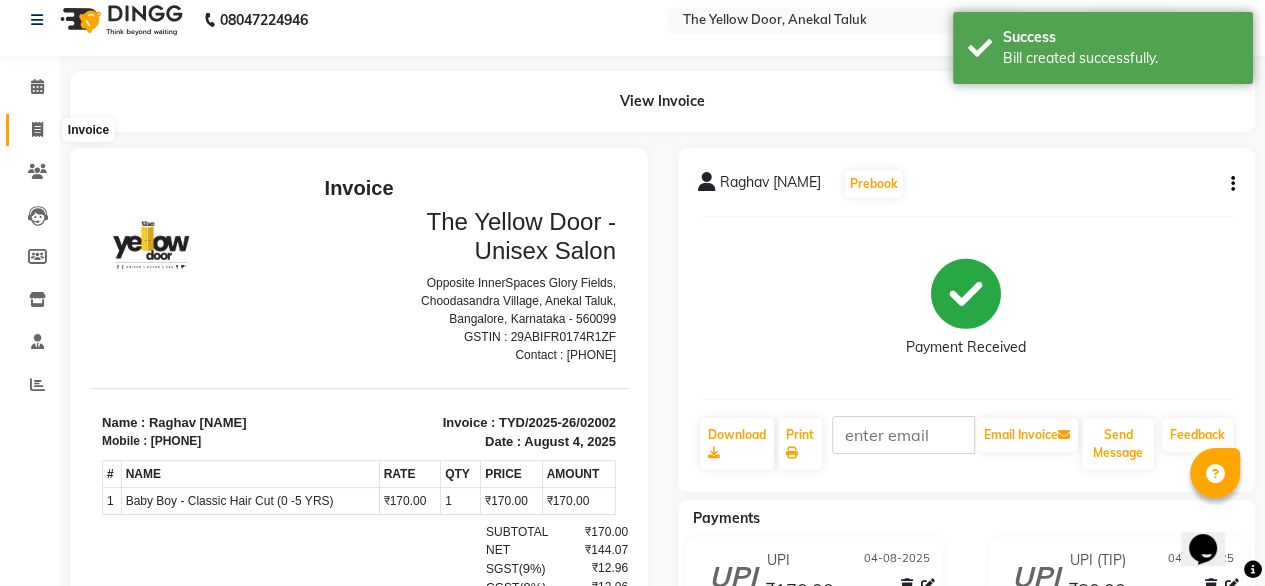 select on "service" 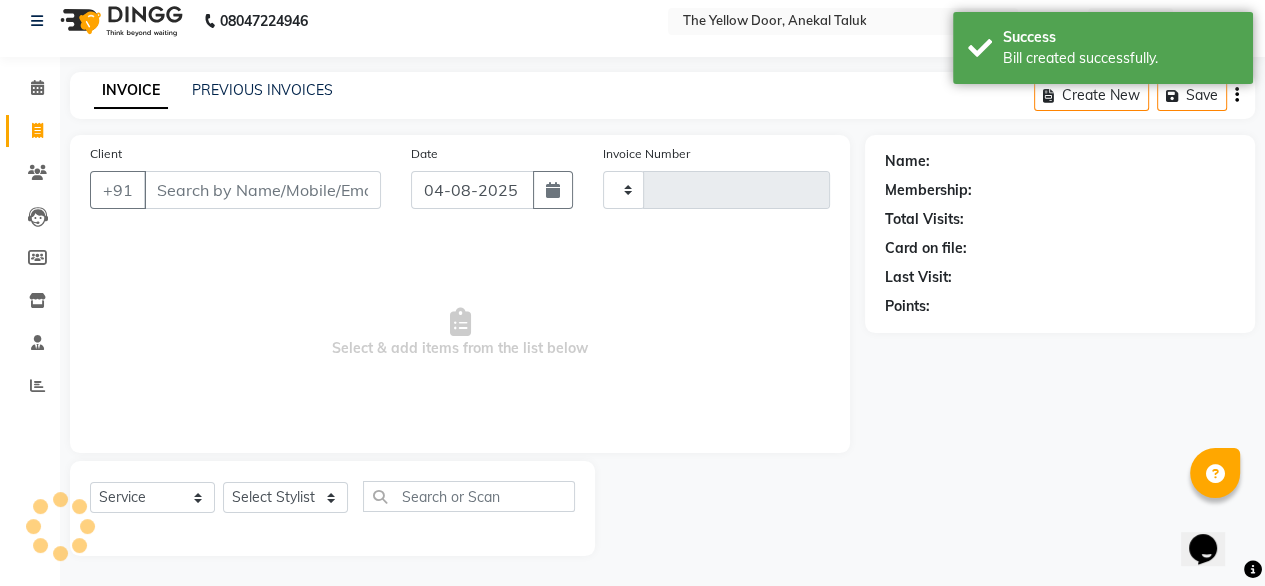 type on "02003" 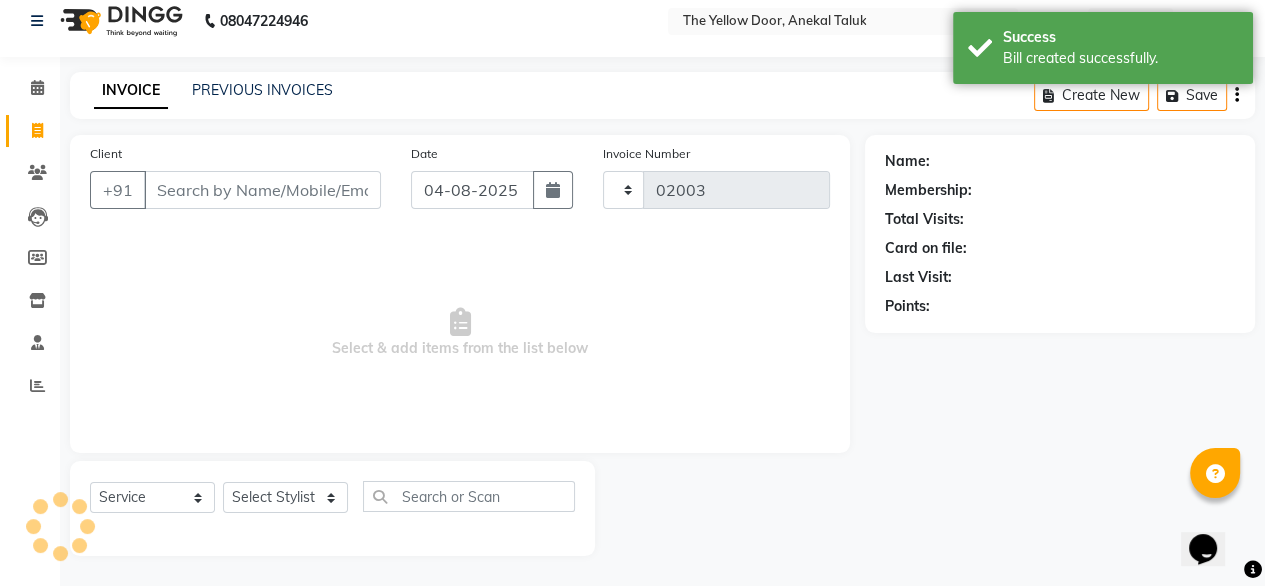 select on "5650" 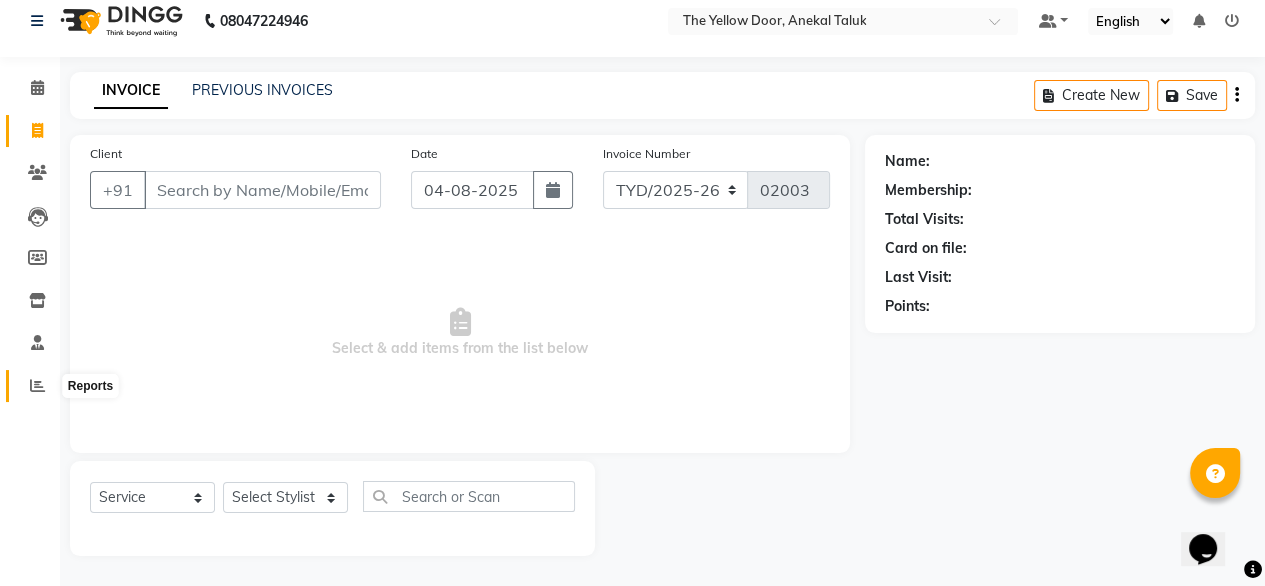 click 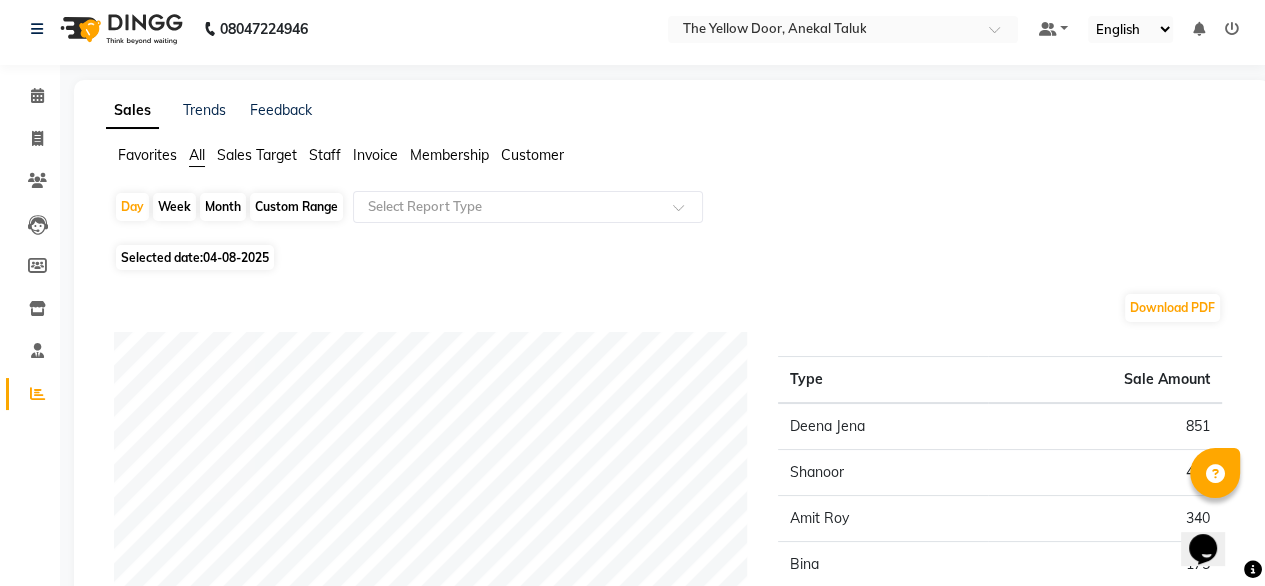 scroll, scrollTop: 0, scrollLeft: 0, axis: both 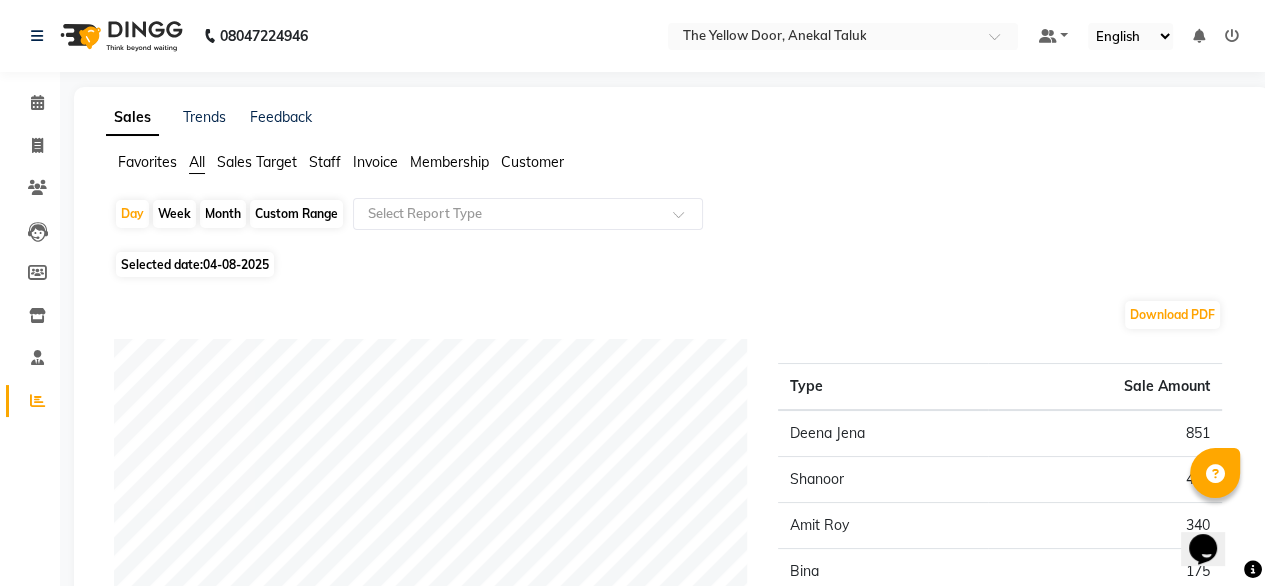 click on "Month" 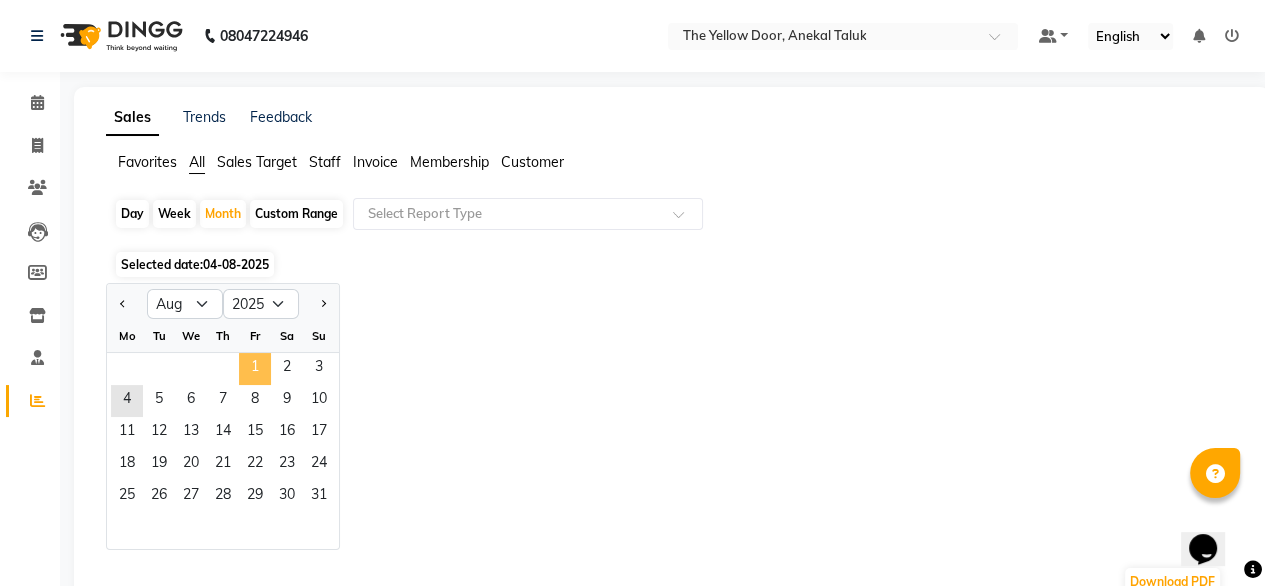 click on "1" 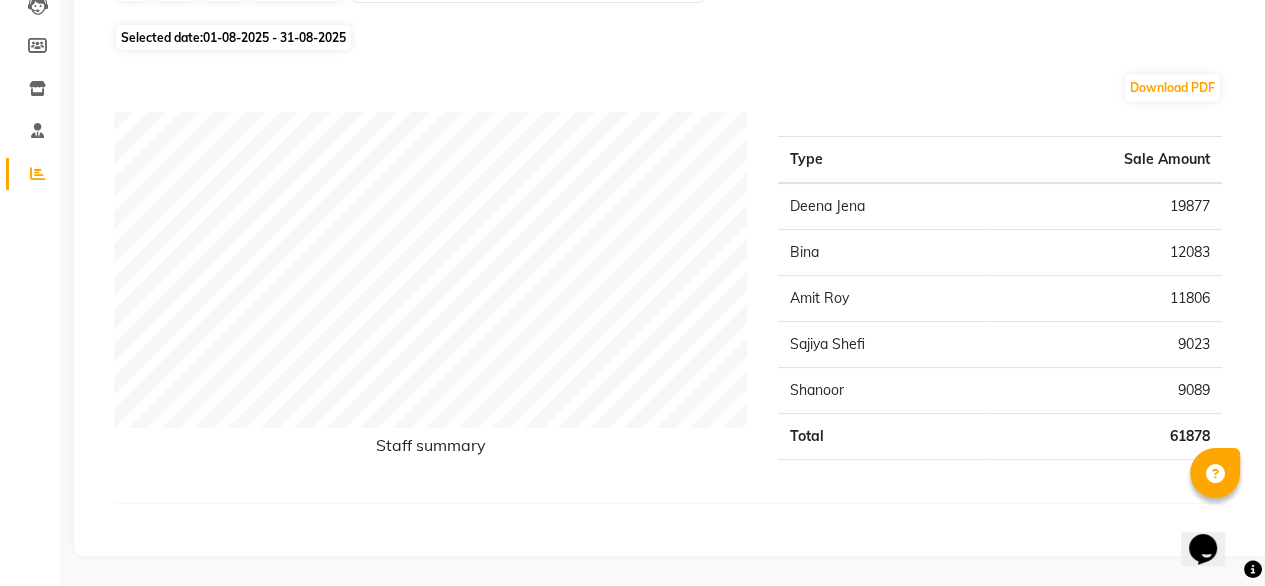 scroll, scrollTop: 0, scrollLeft: 0, axis: both 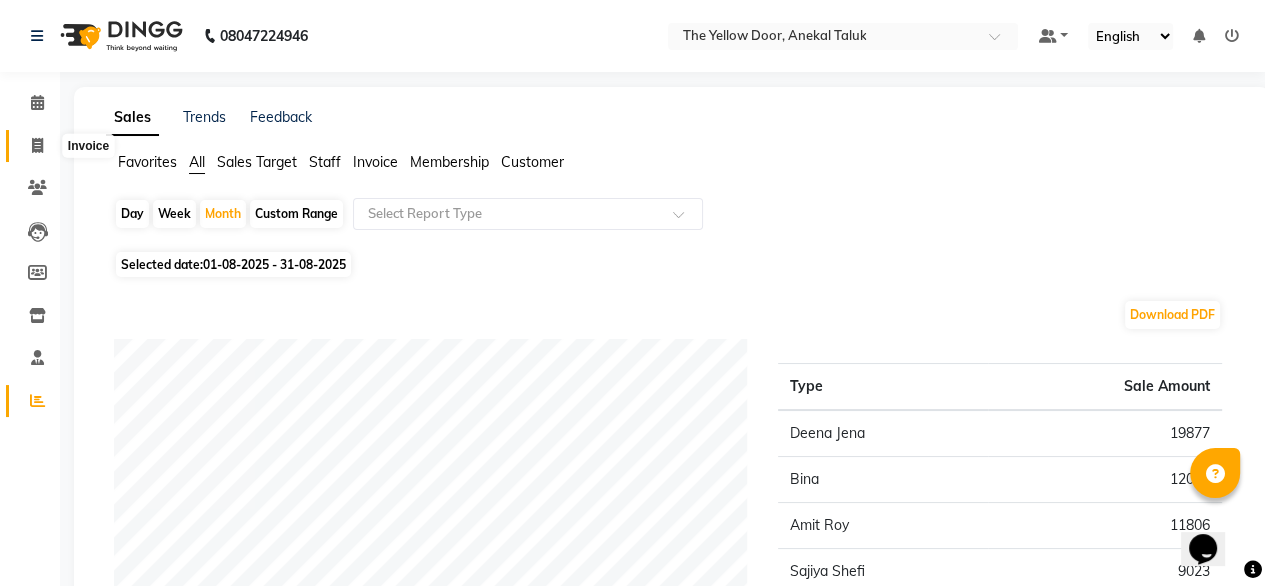 click 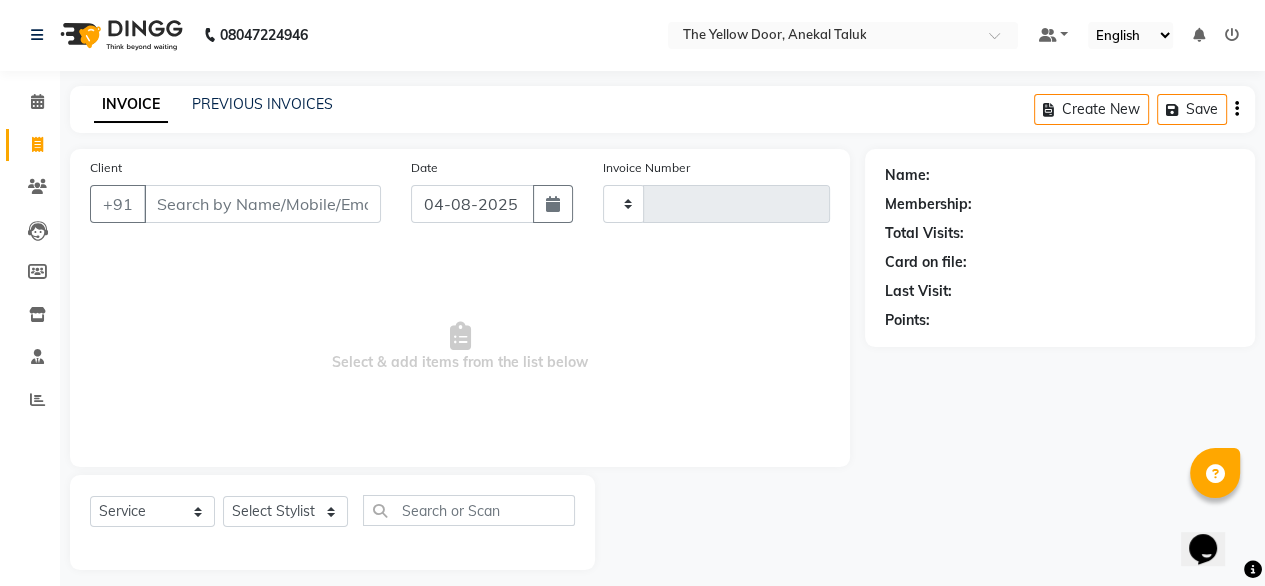 type on "02003" 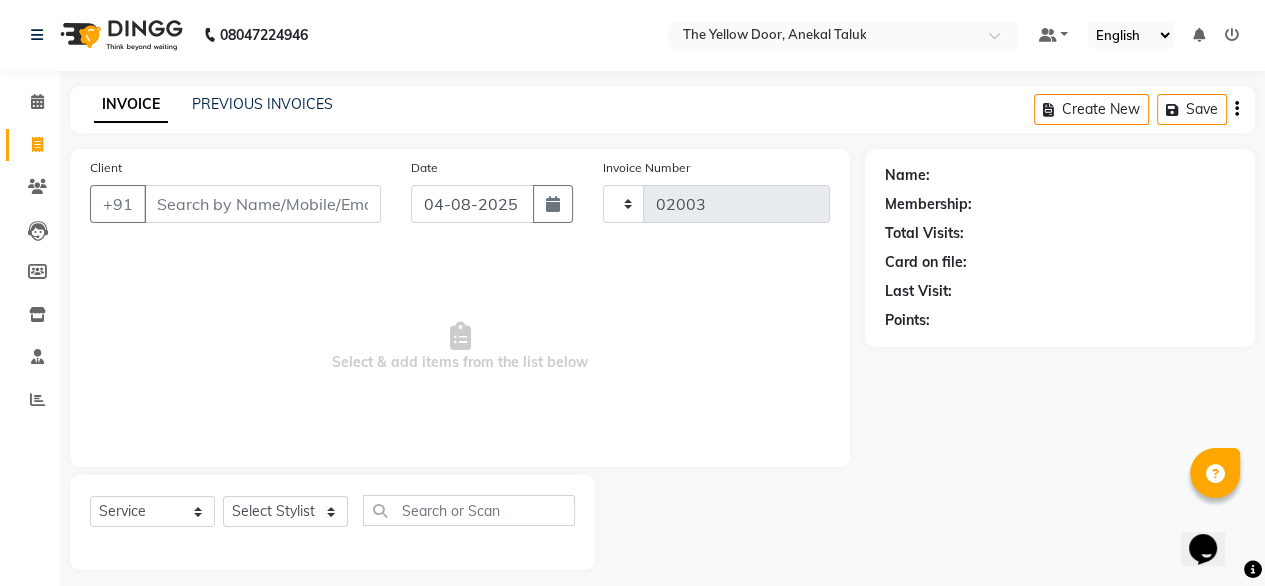 scroll, scrollTop: 16, scrollLeft: 0, axis: vertical 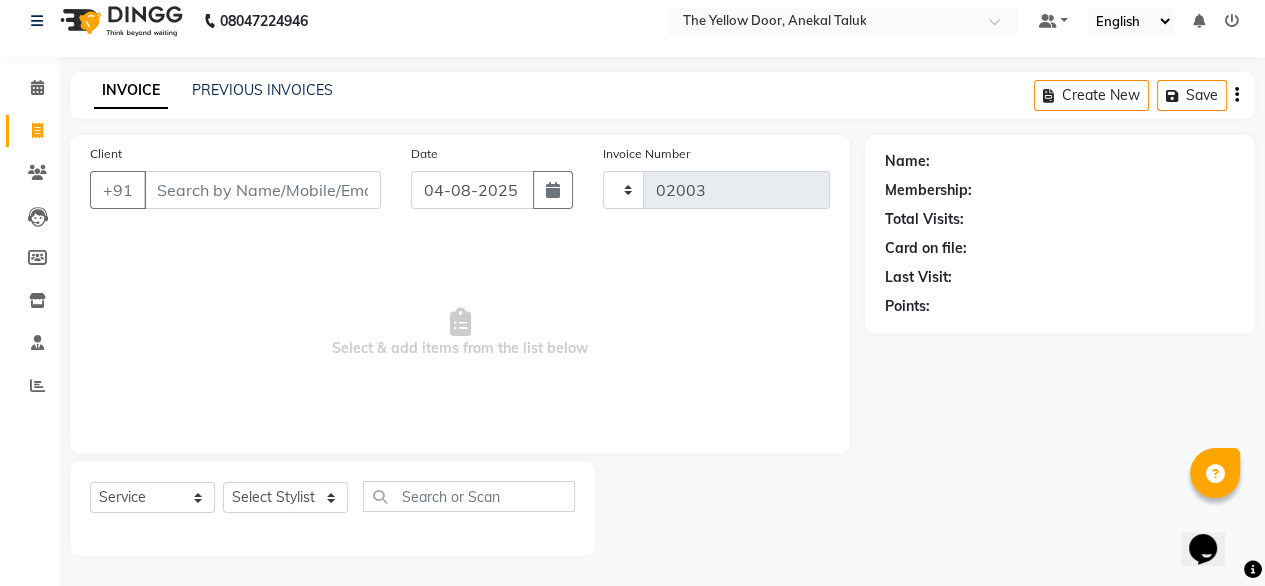 select on "5650" 